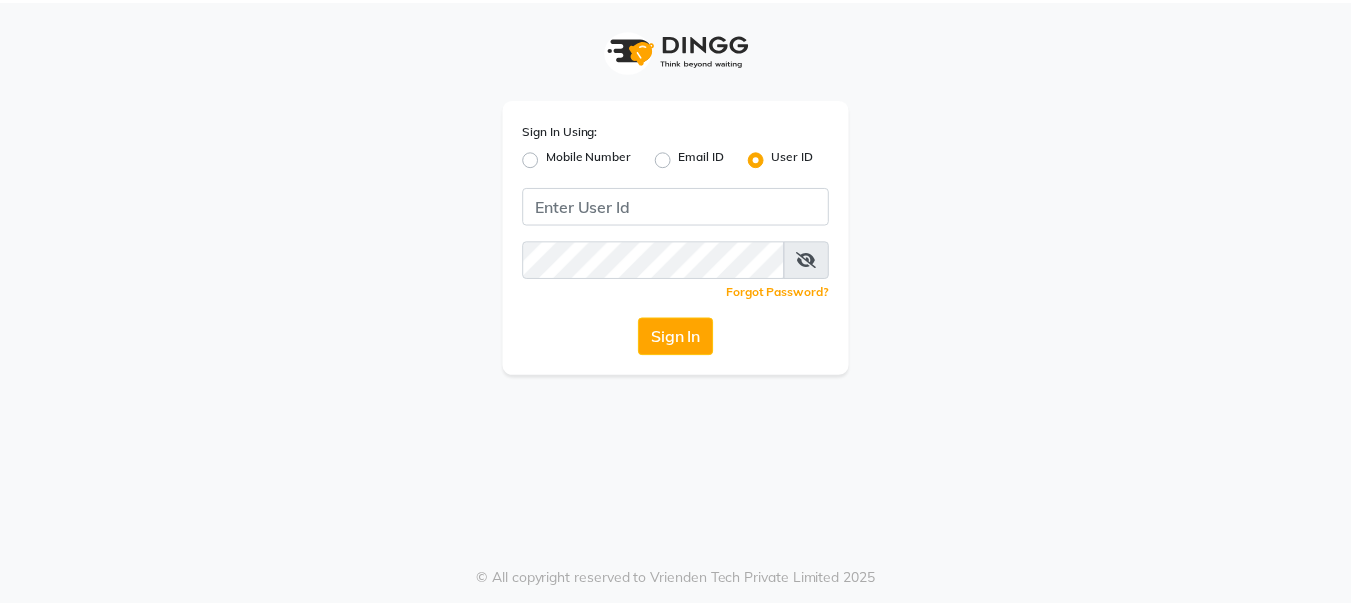 scroll, scrollTop: 0, scrollLeft: 0, axis: both 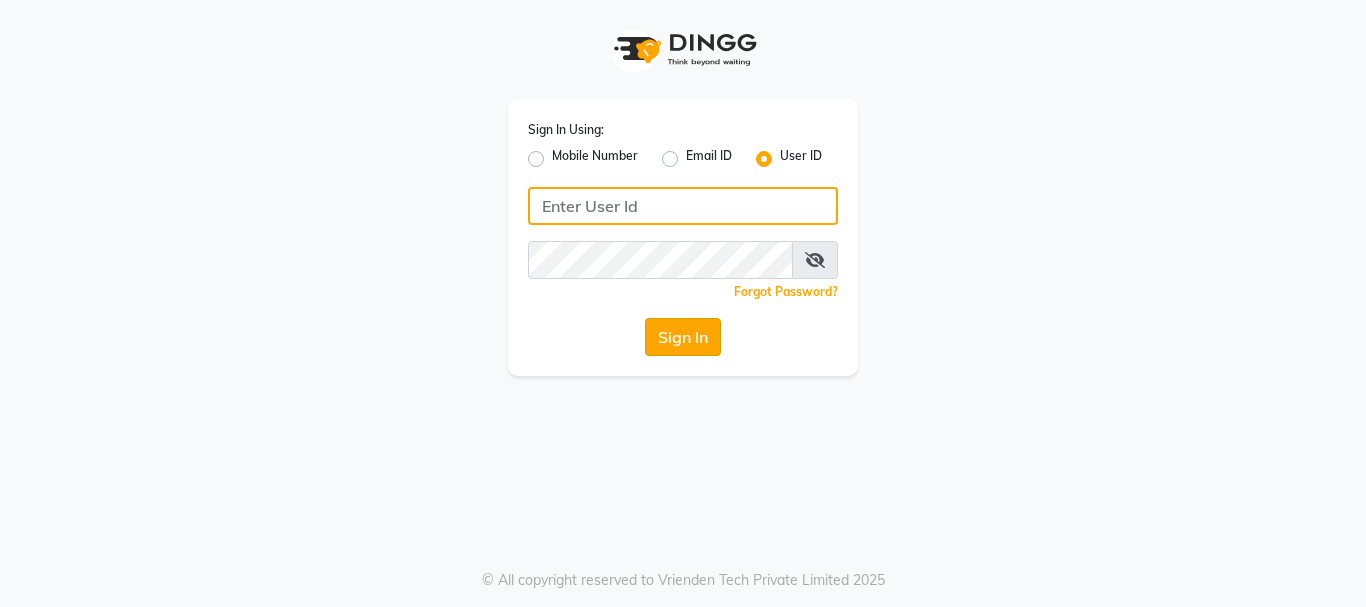 type on "E1949-12" 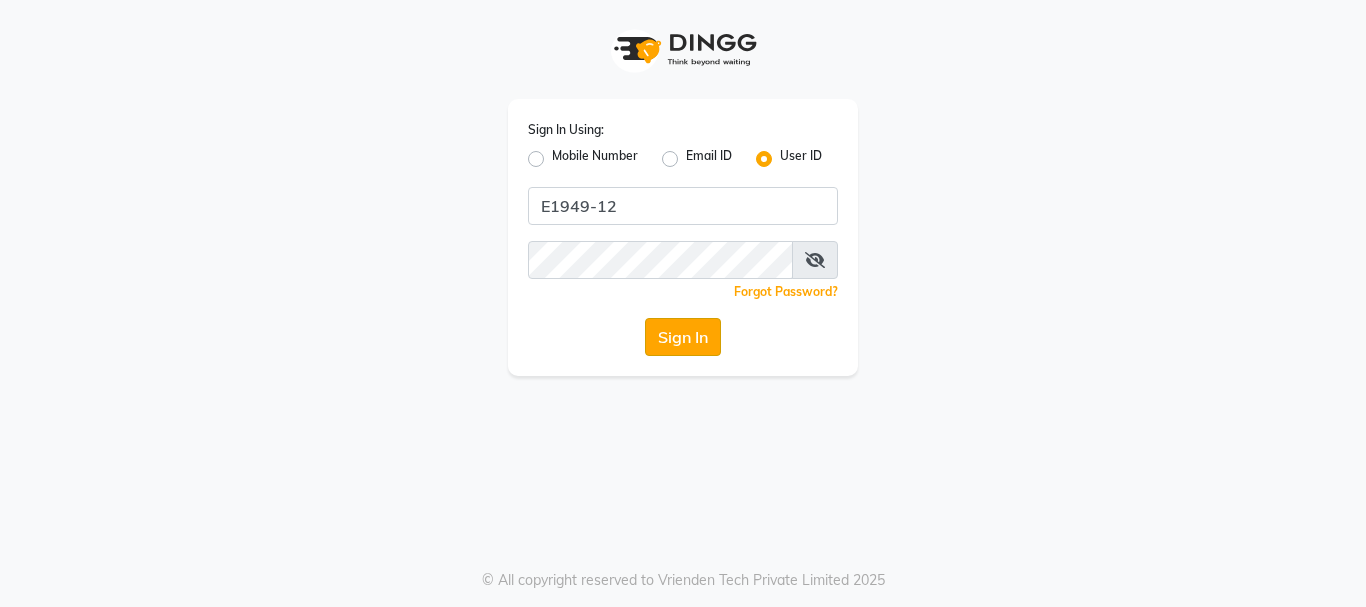click on "Sign In" 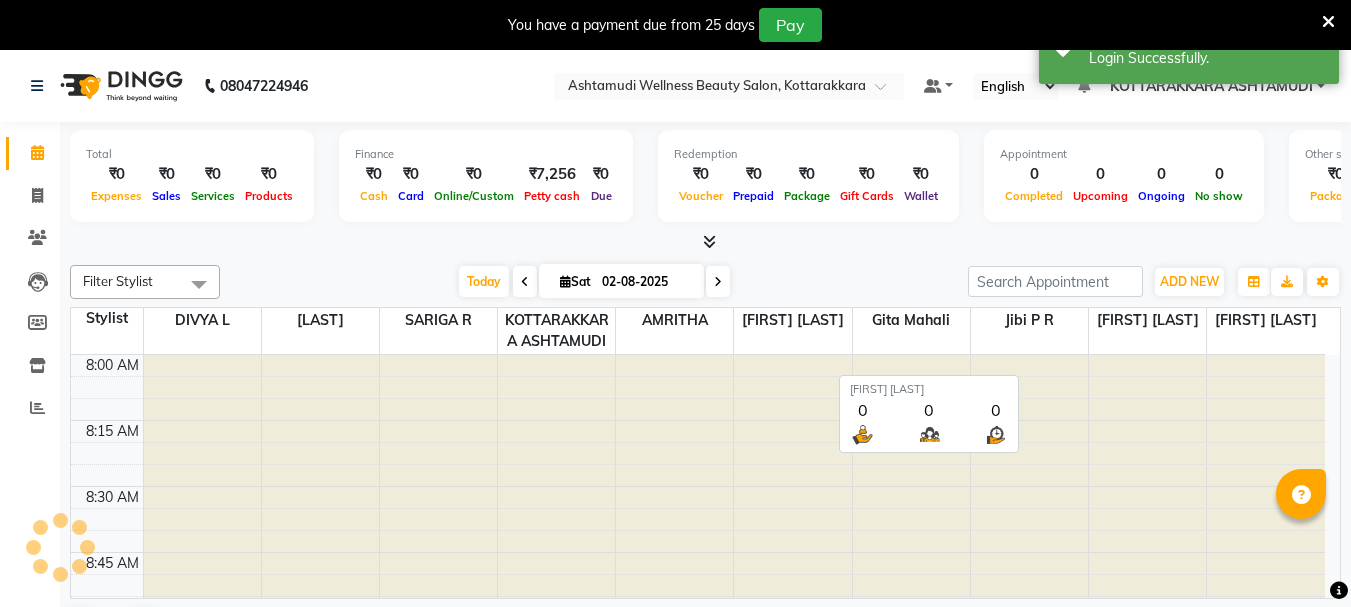 scroll, scrollTop: 0, scrollLeft: 0, axis: both 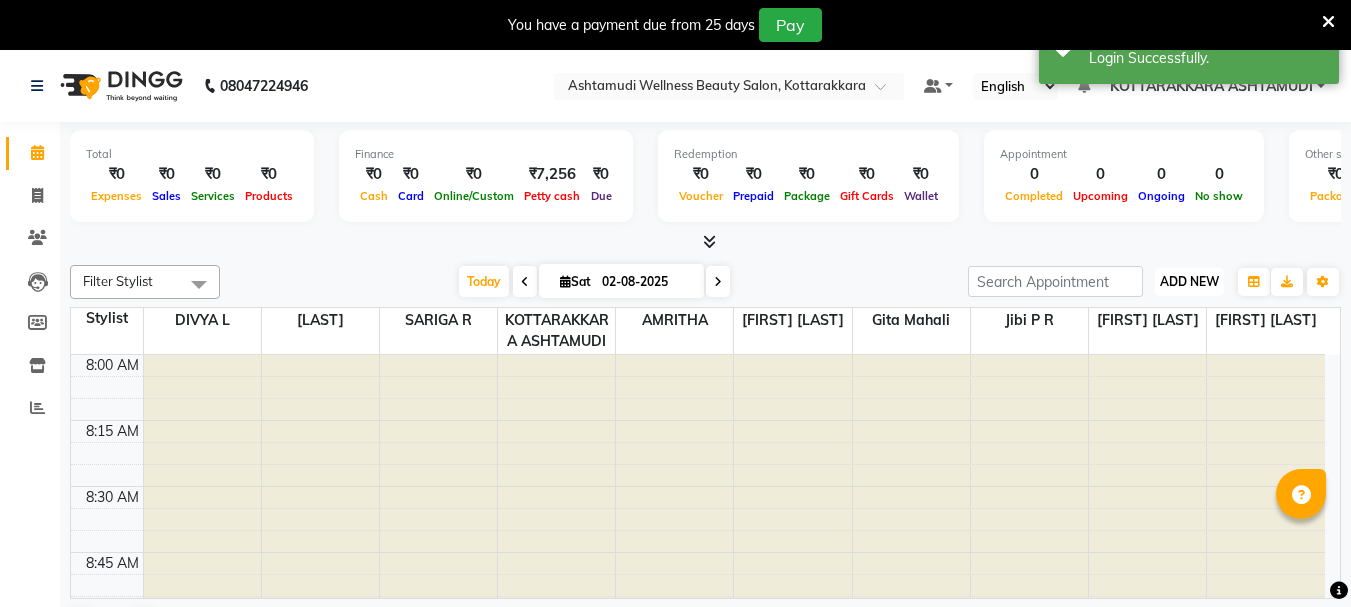 click on "ADD NEW" at bounding box center (1189, 281) 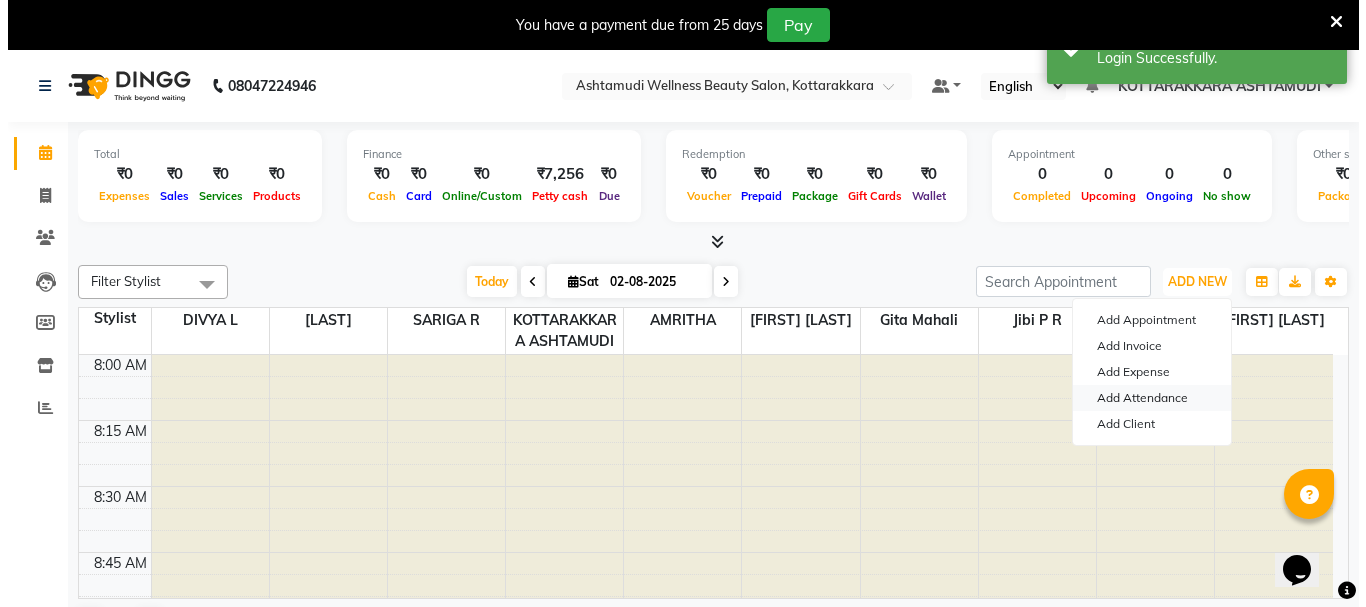 scroll, scrollTop: 0, scrollLeft: 0, axis: both 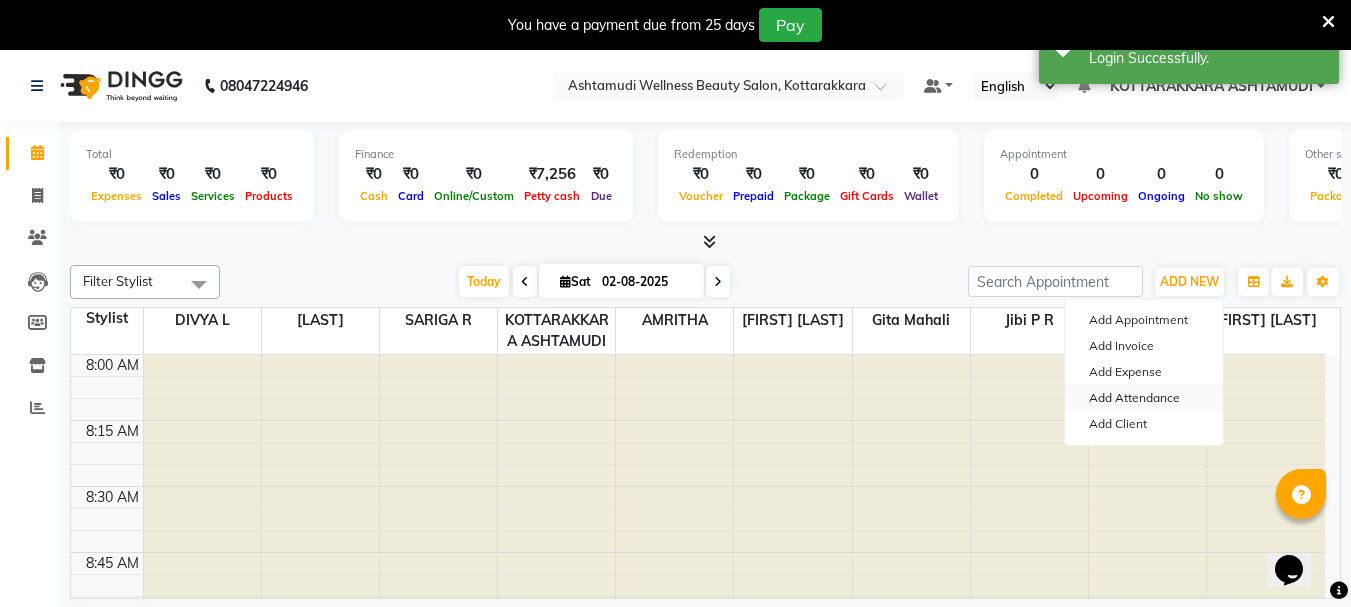 click on "Add Attendance" at bounding box center (1144, 398) 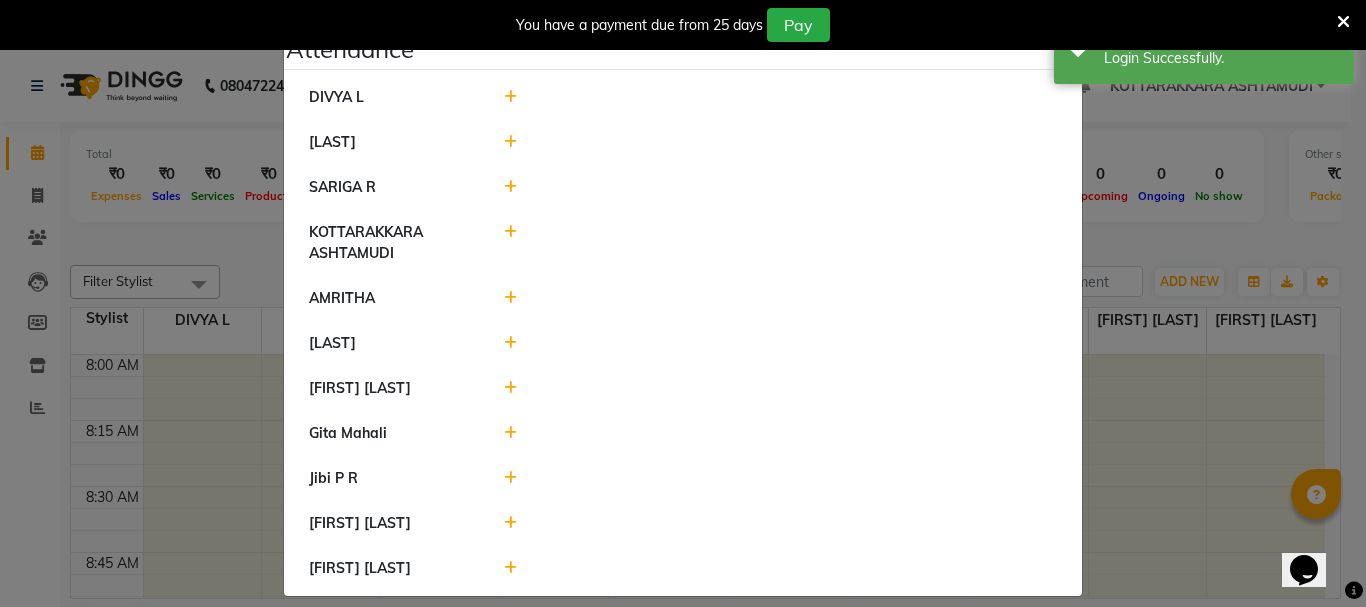 click 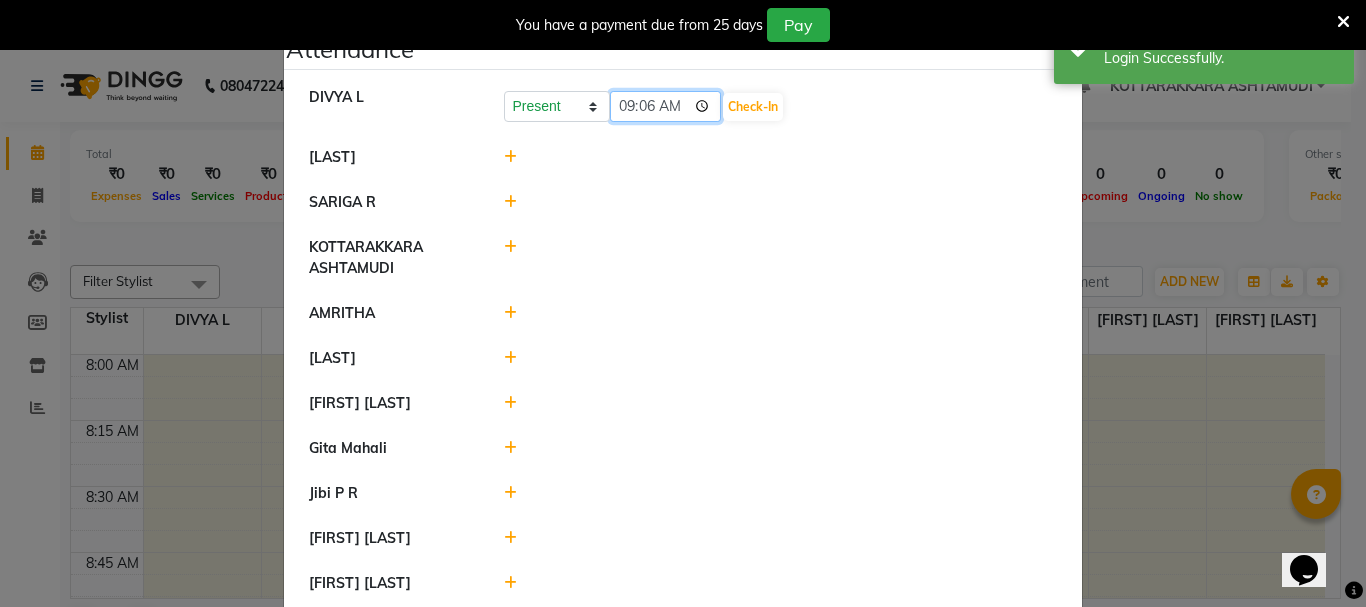 click on "09:06" 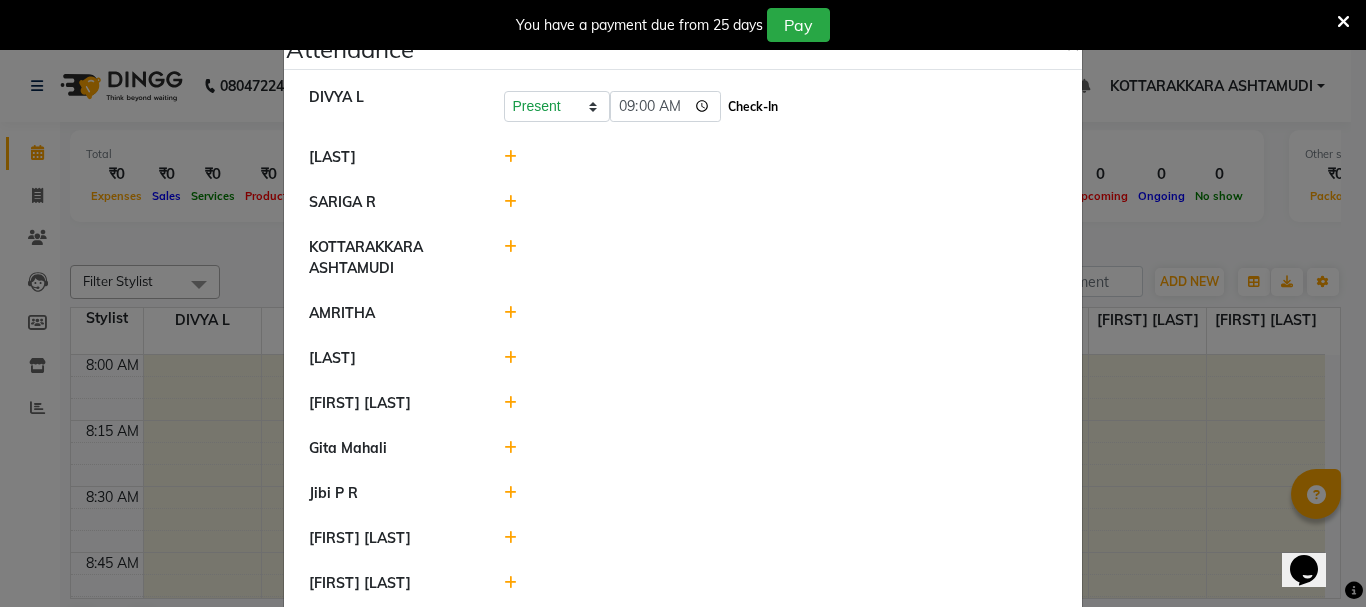 type on "09:00" 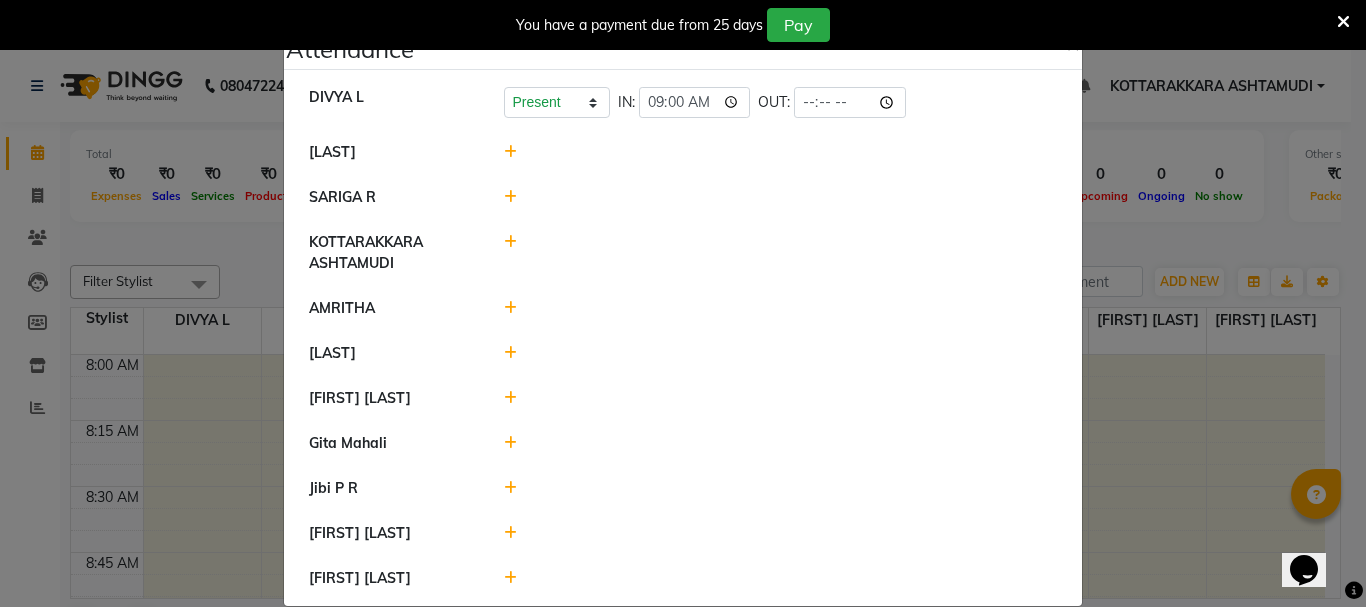 click 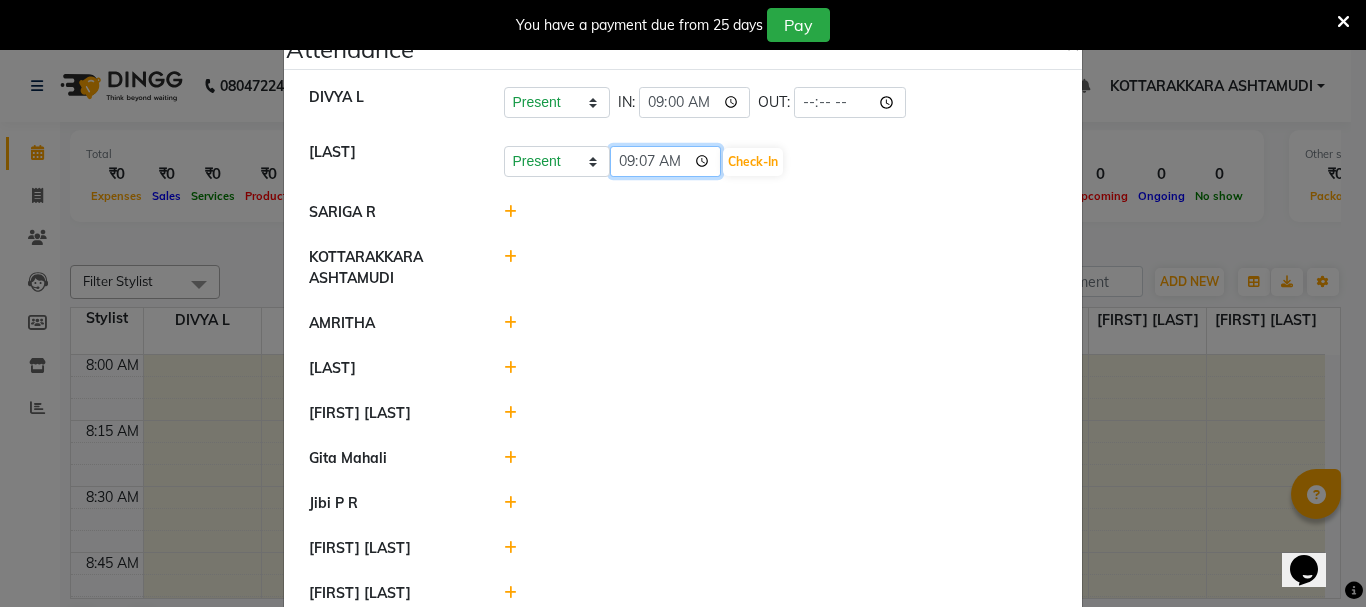 click on "09:07" 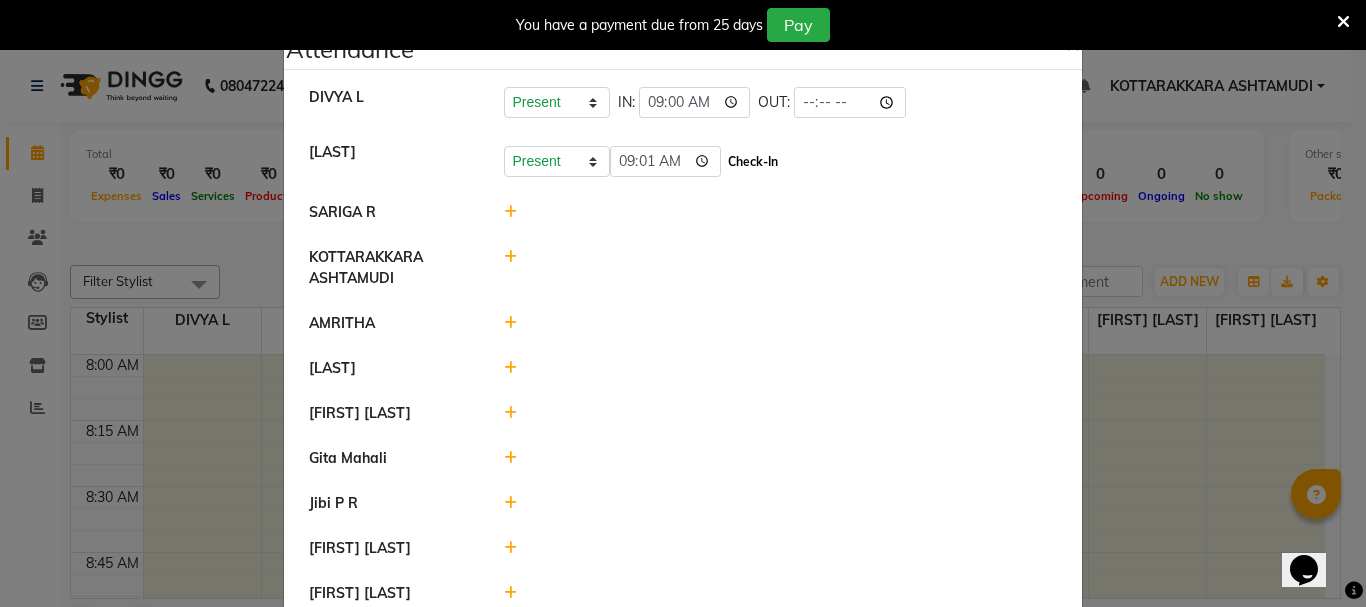 type on "09:01" 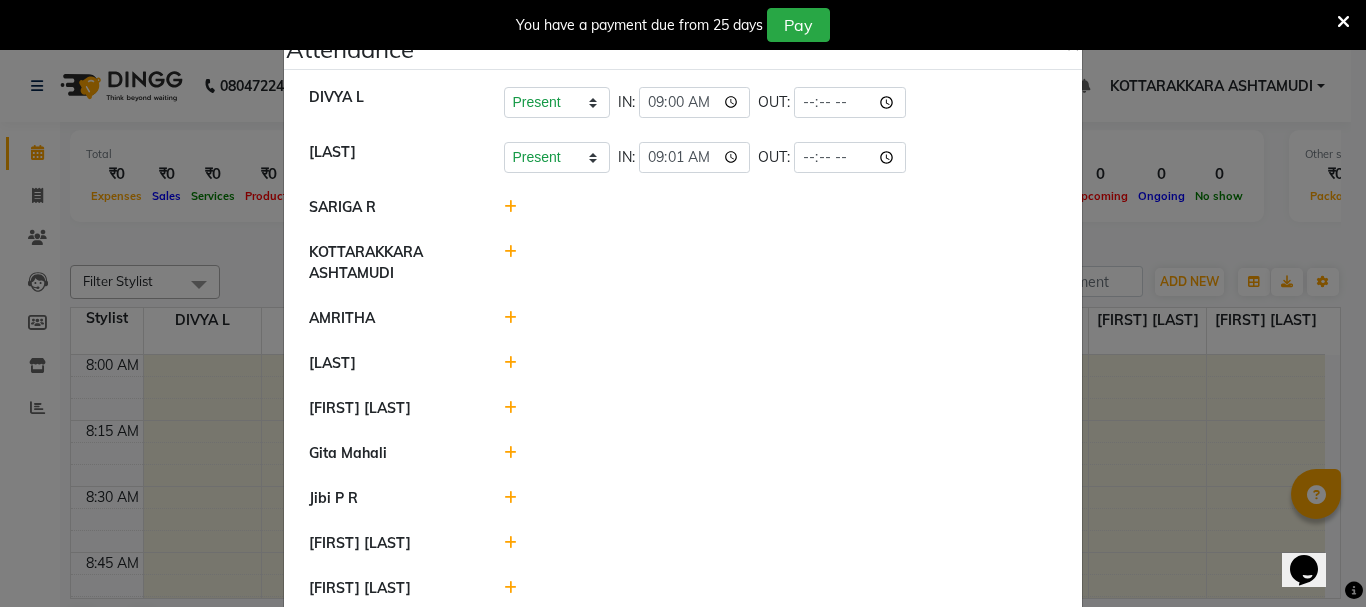 click at bounding box center (1343, 22) 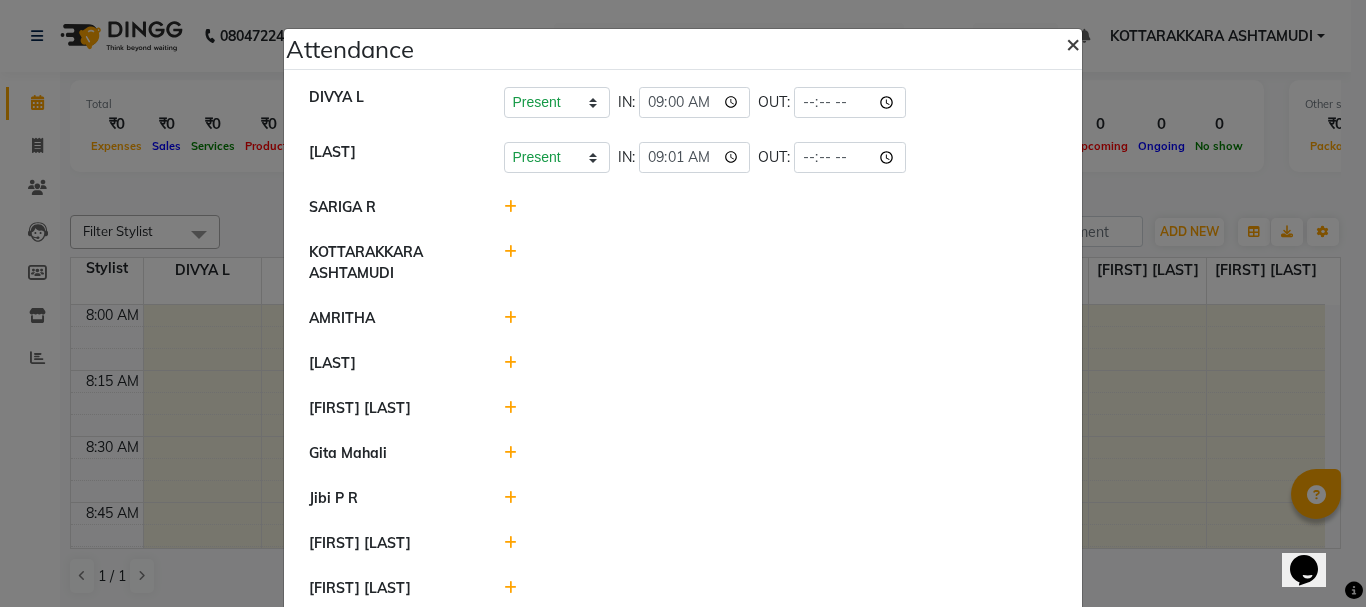 click on "×" 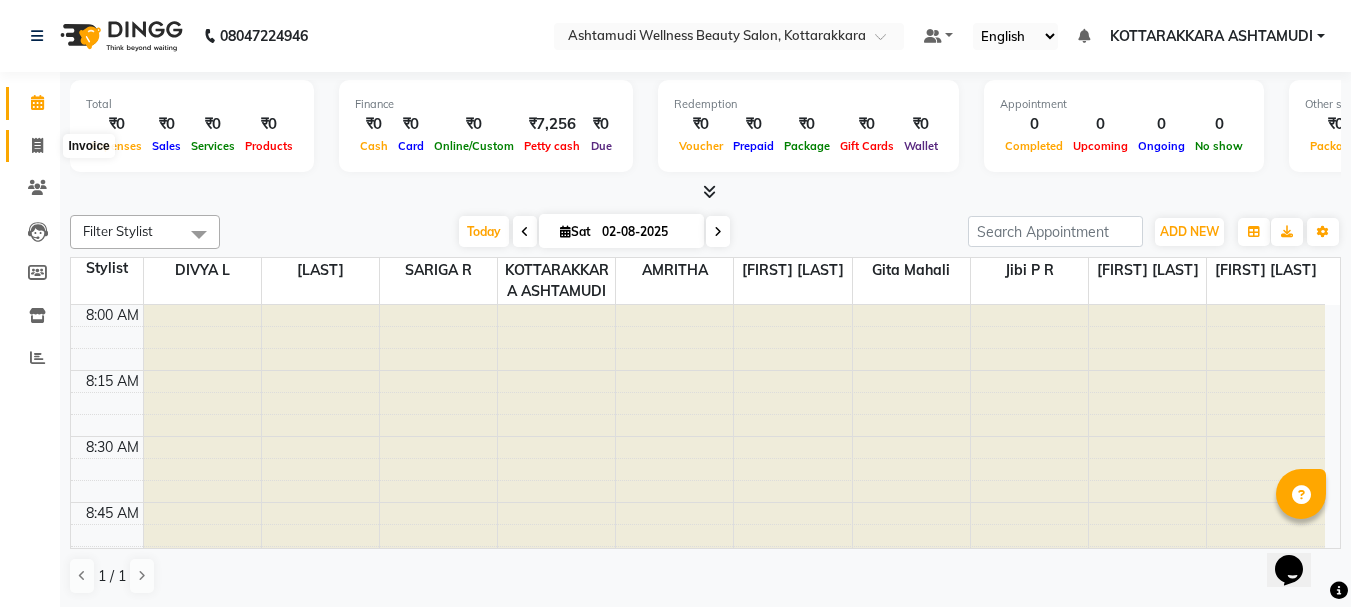 click 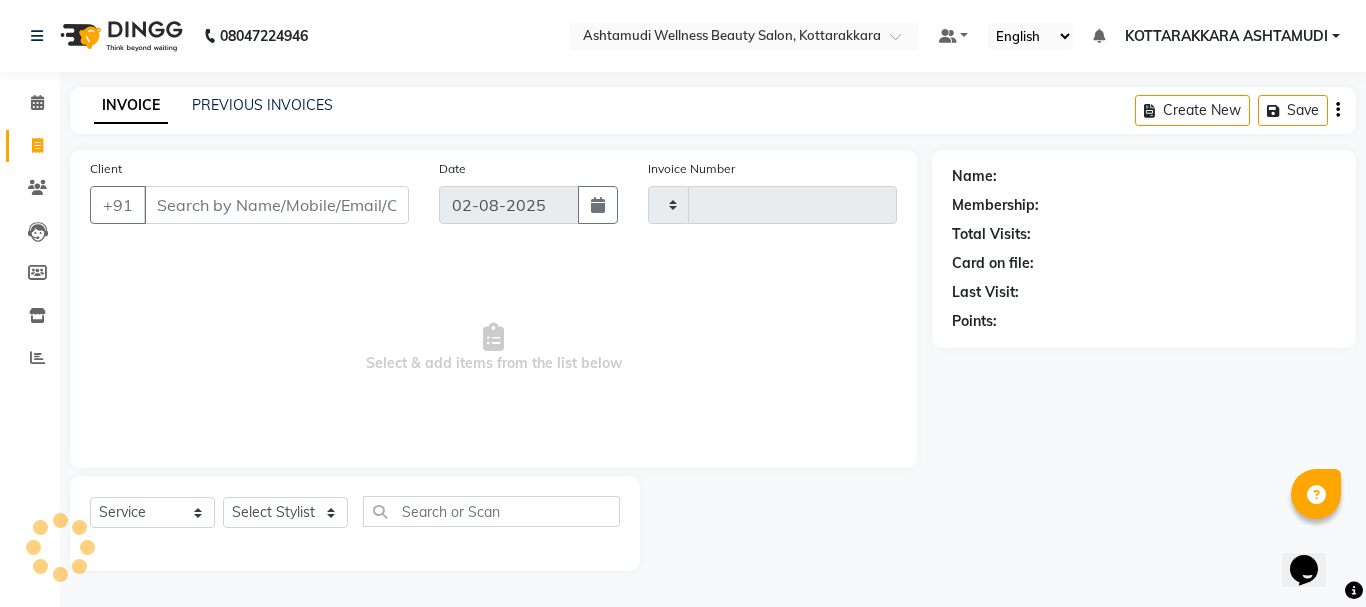 type on "2308" 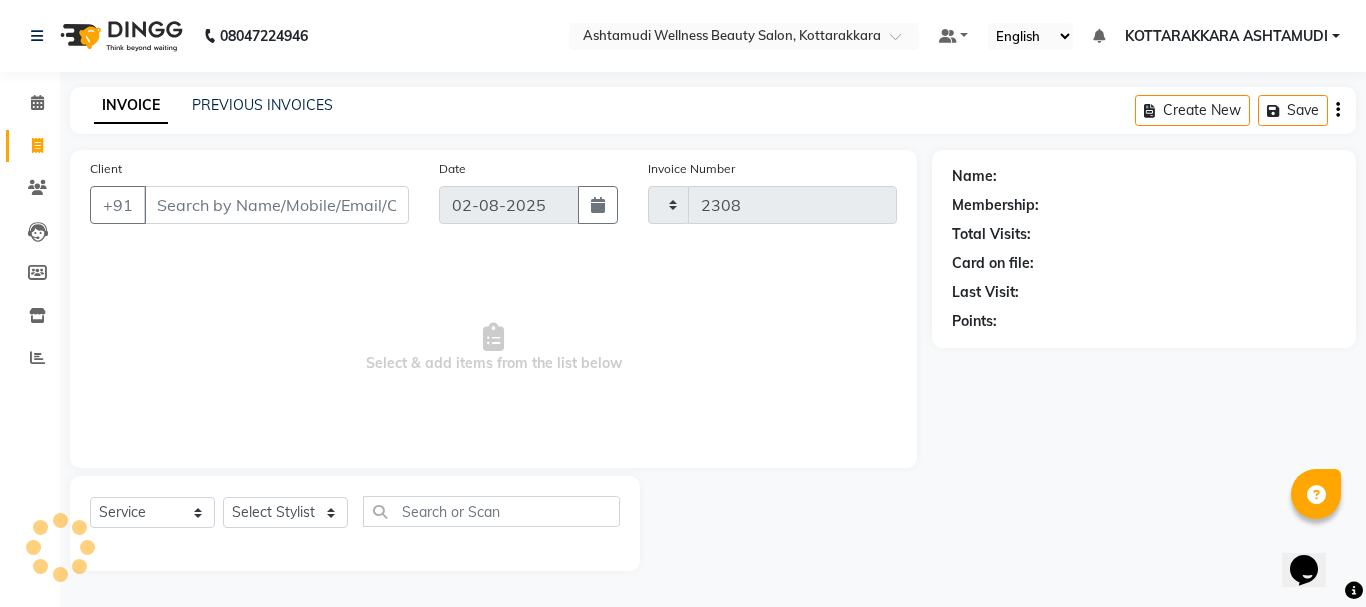 select on "4664" 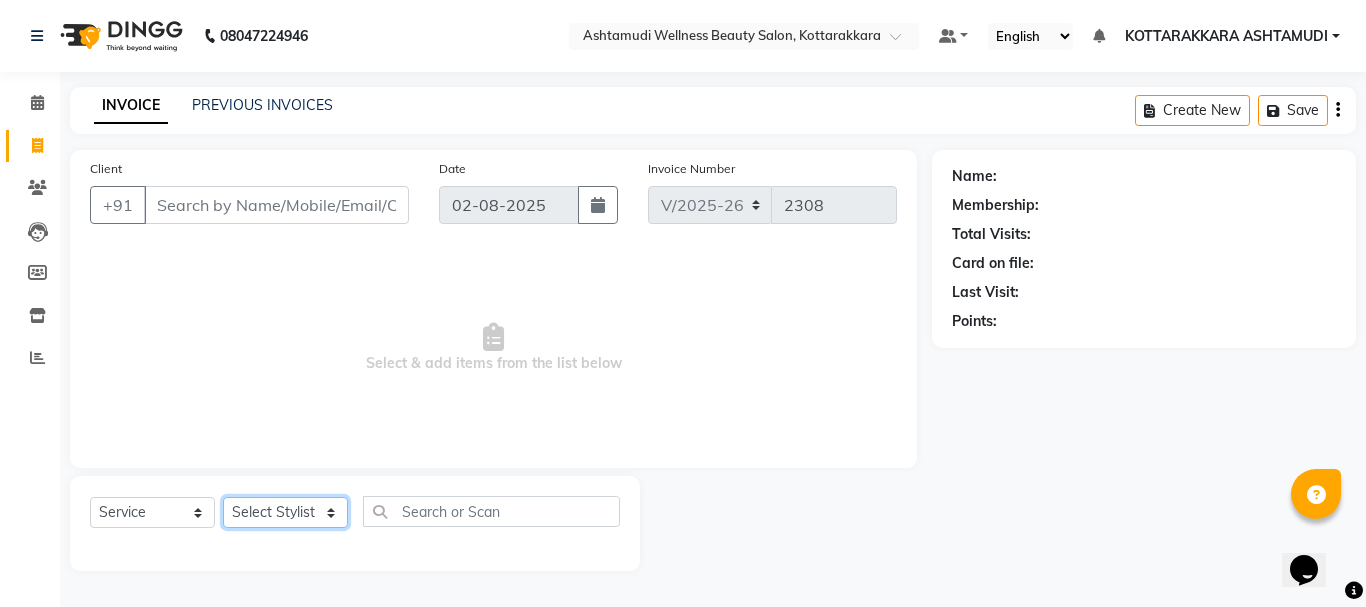 click on "Select Stylist" 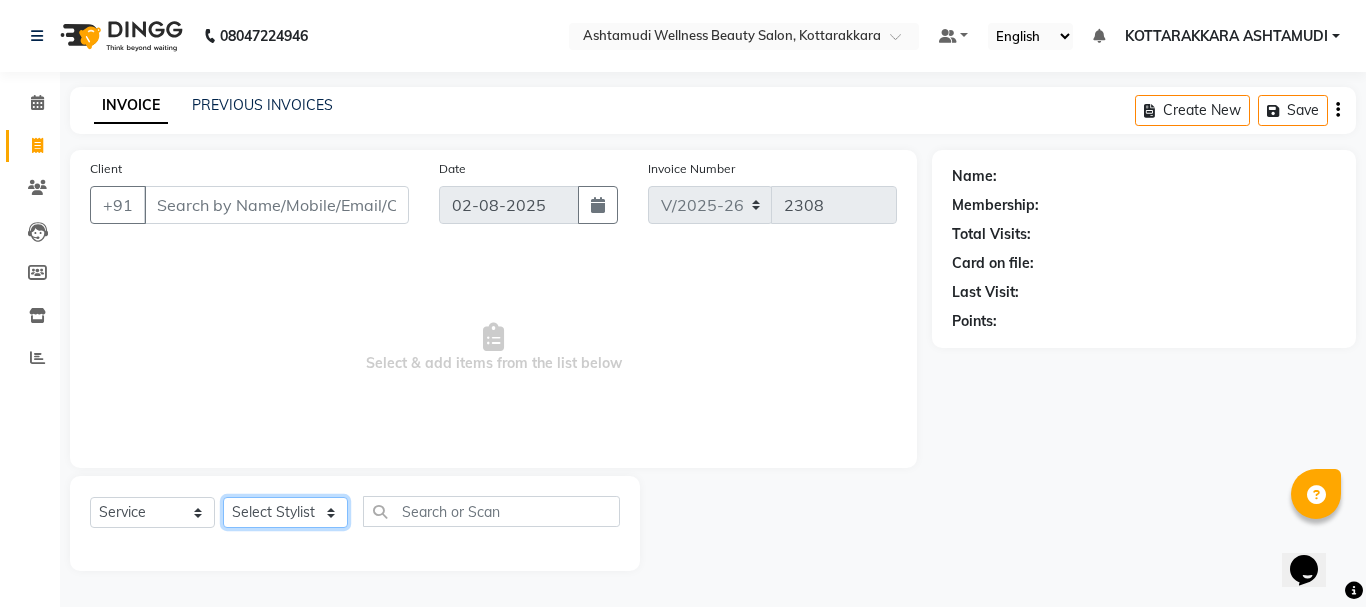 select on "27427" 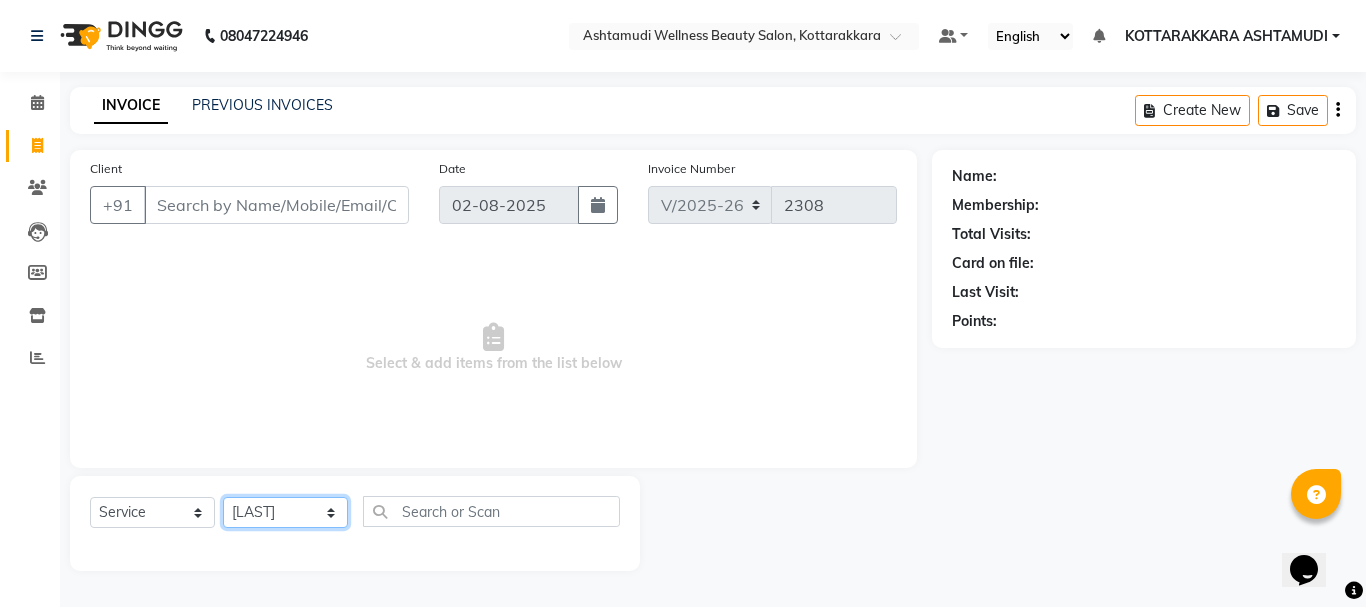 click on "Select Stylist AMRITHA DIVYA L Gita Mahali Jibi P R Karina Darjee KOTTARAKKARA ASHTAMUDI NISHA SAMUEL Priya Chakraborty SARIGA R SHAHIDA SHAMINA MUHAMMED P R" 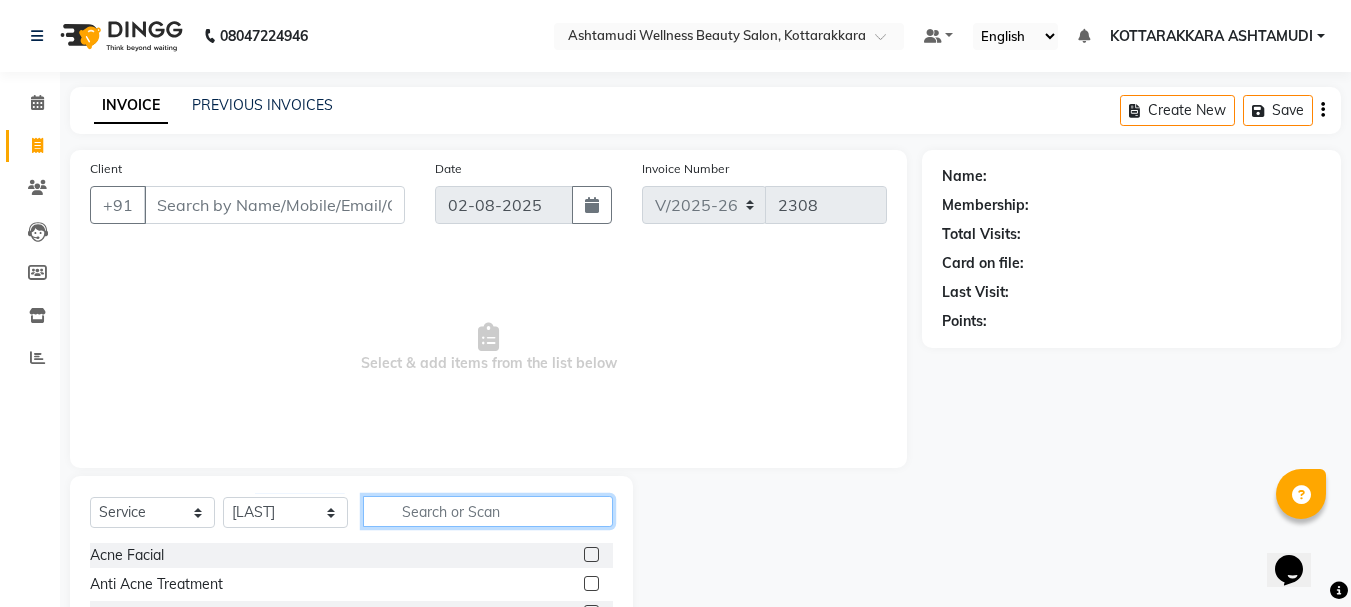 click 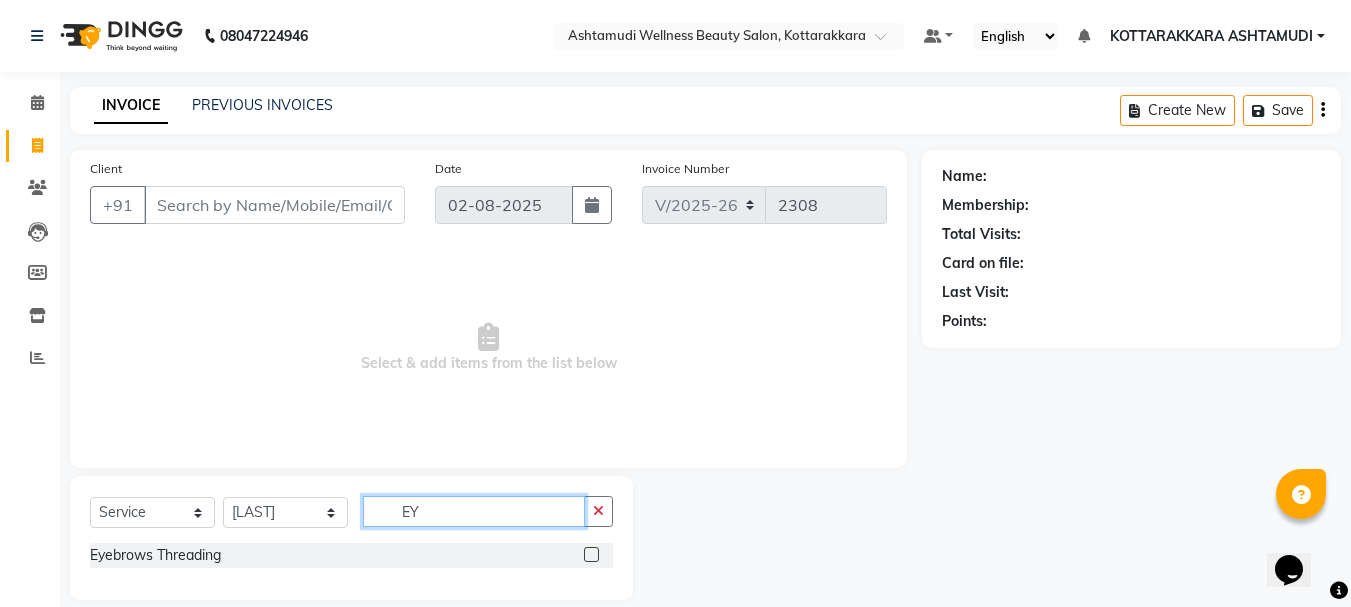 type on "EY" 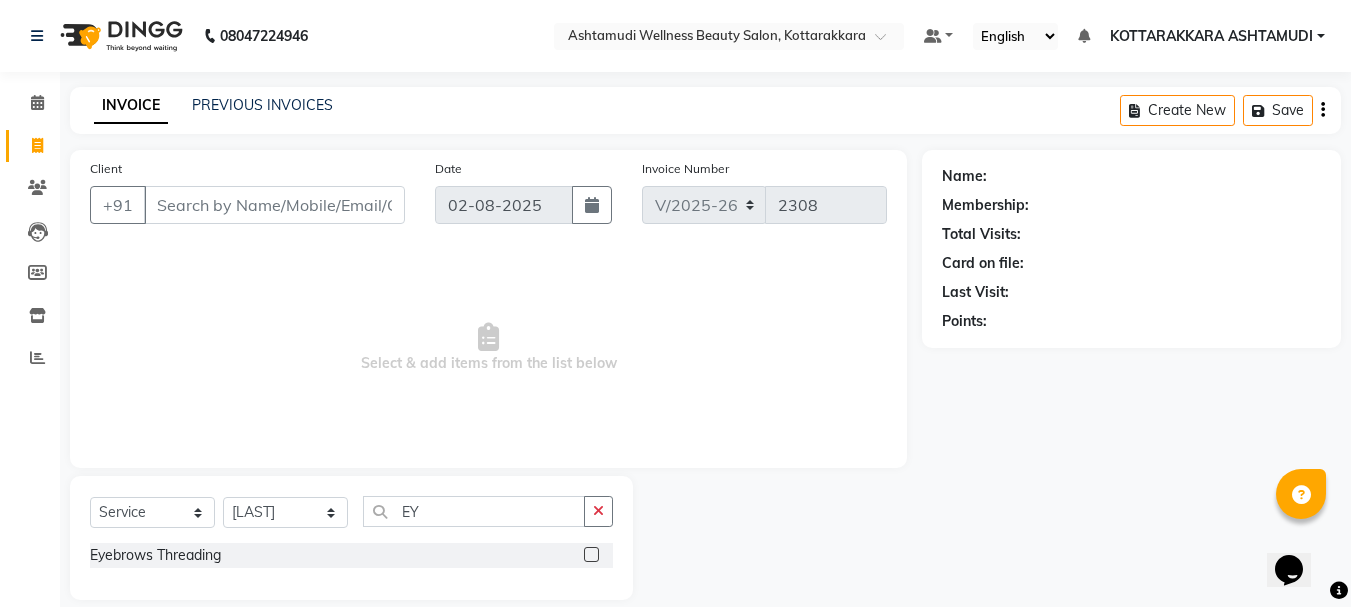 click 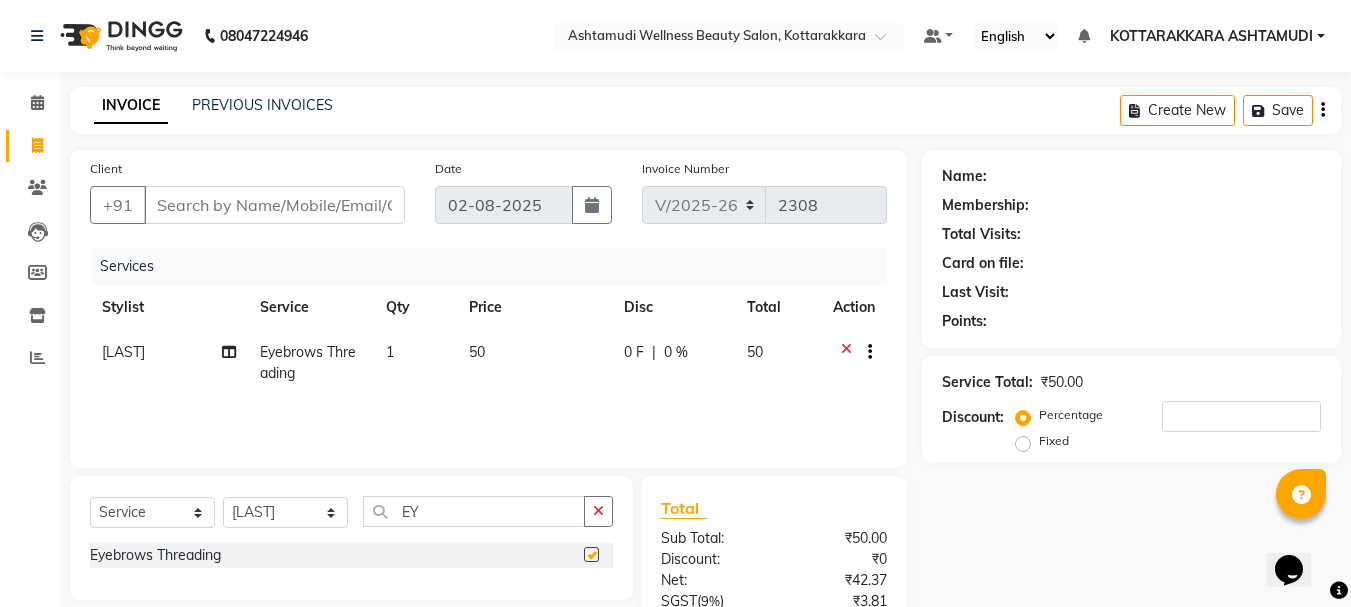 checkbox on "false" 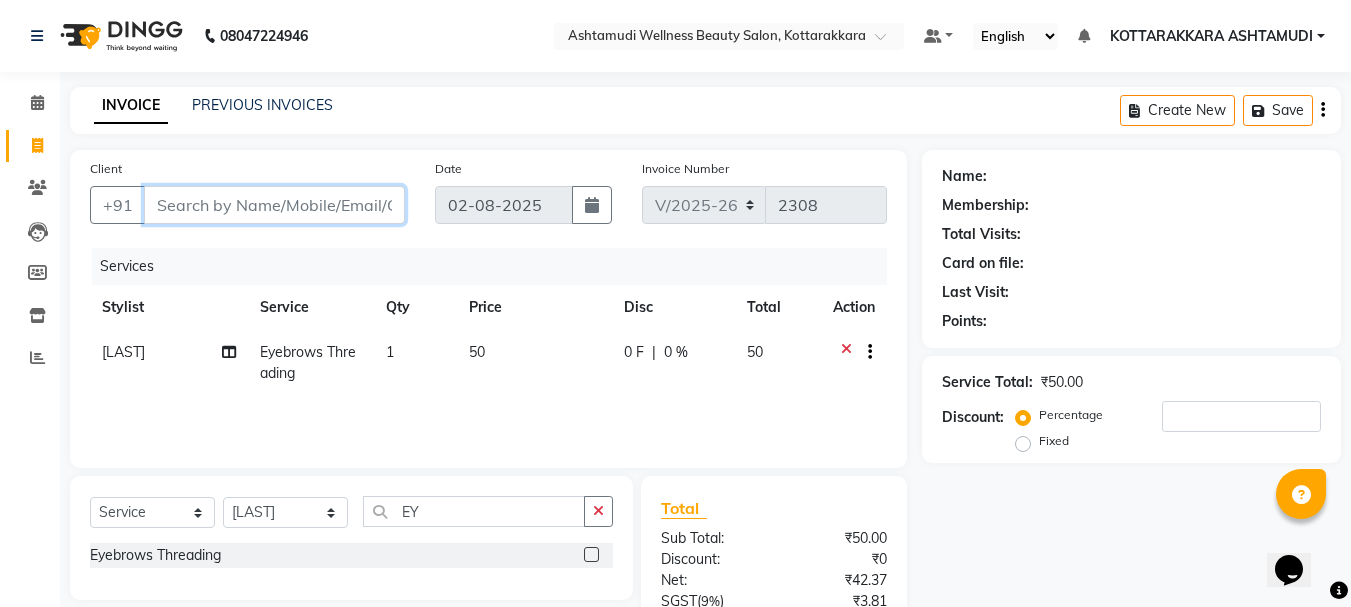 click on "Client" at bounding box center [274, 205] 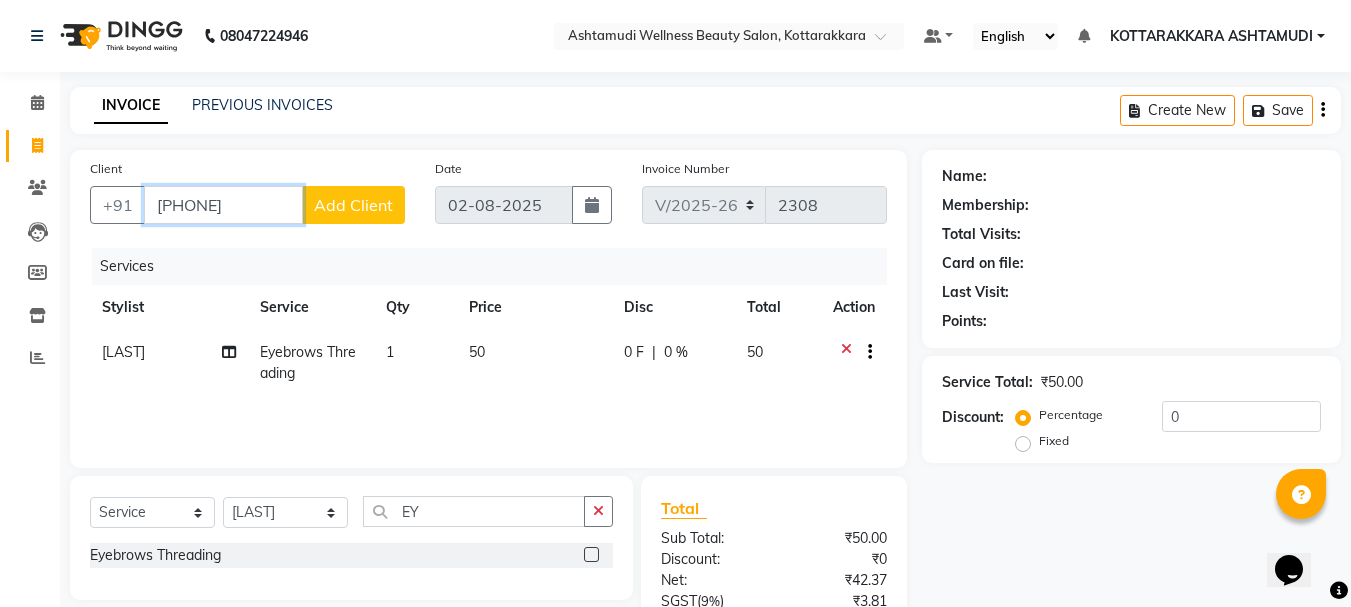 type on "[PHONE]" 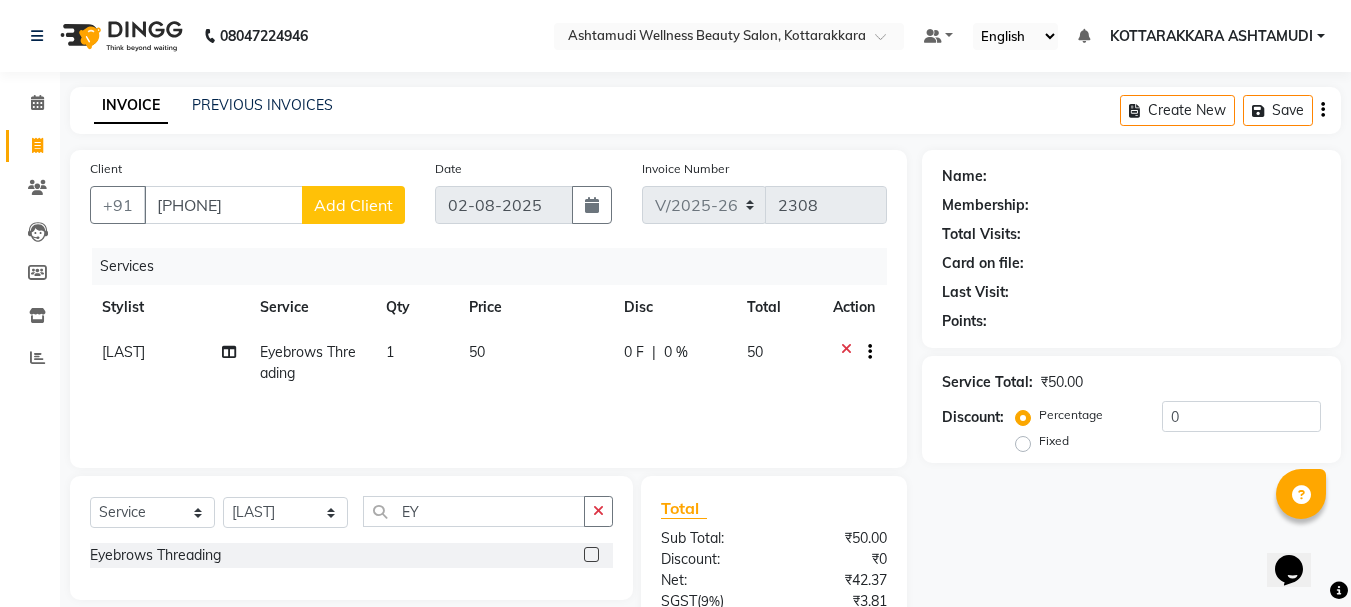 click on "Add Client" 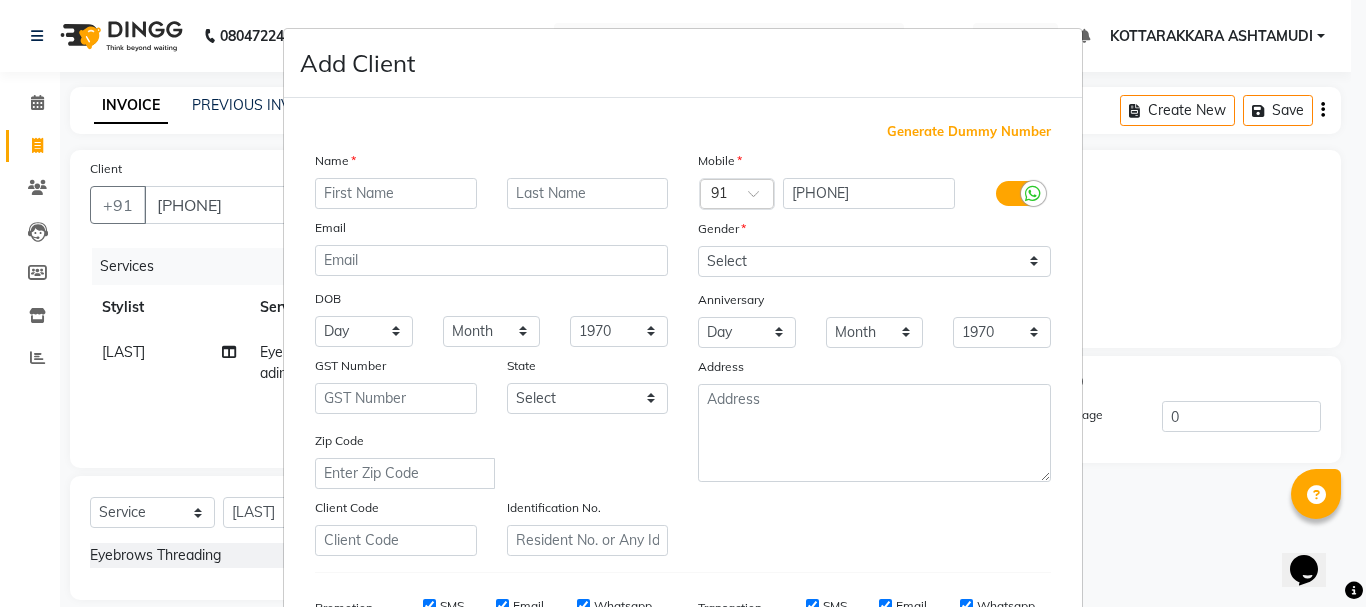 click at bounding box center (396, 193) 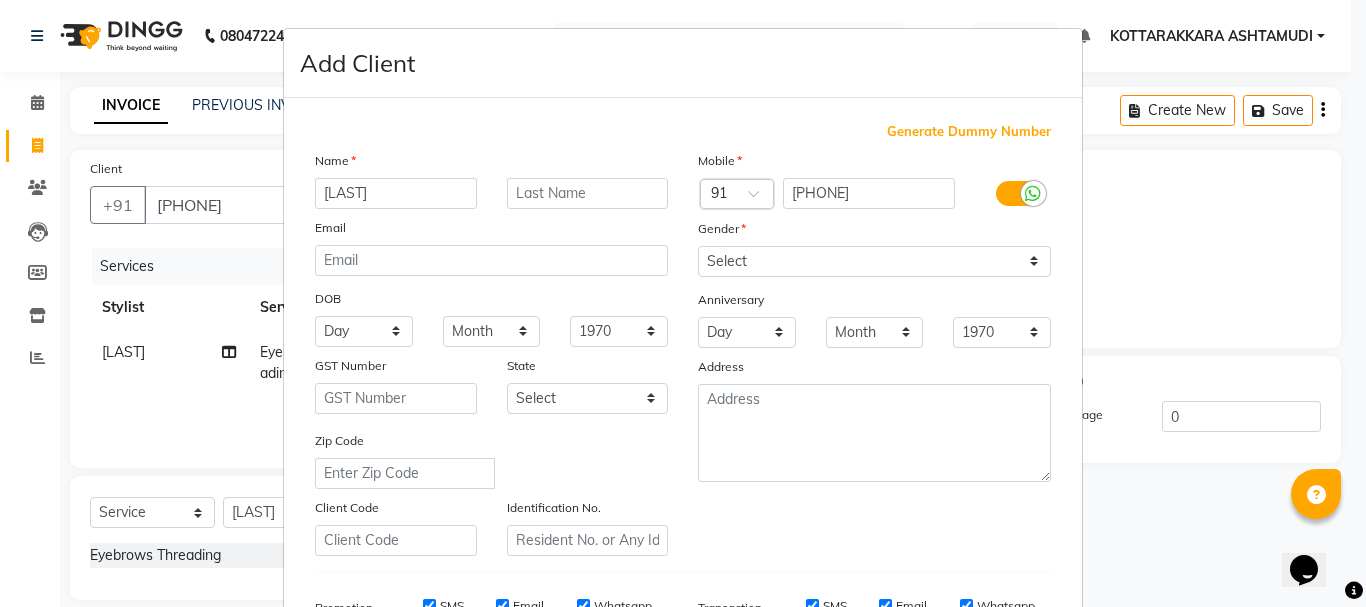 type on "[LAST]" 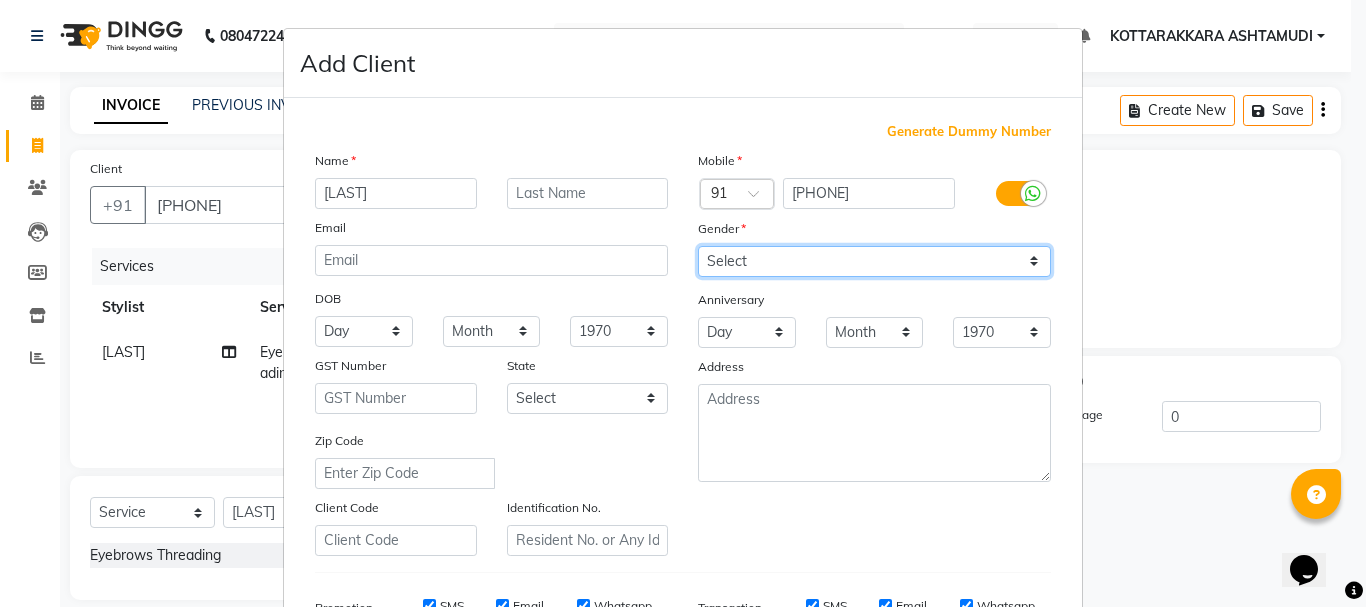 click on "Select Male Female Other Prefer Not To Say" at bounding box center (874, 261) 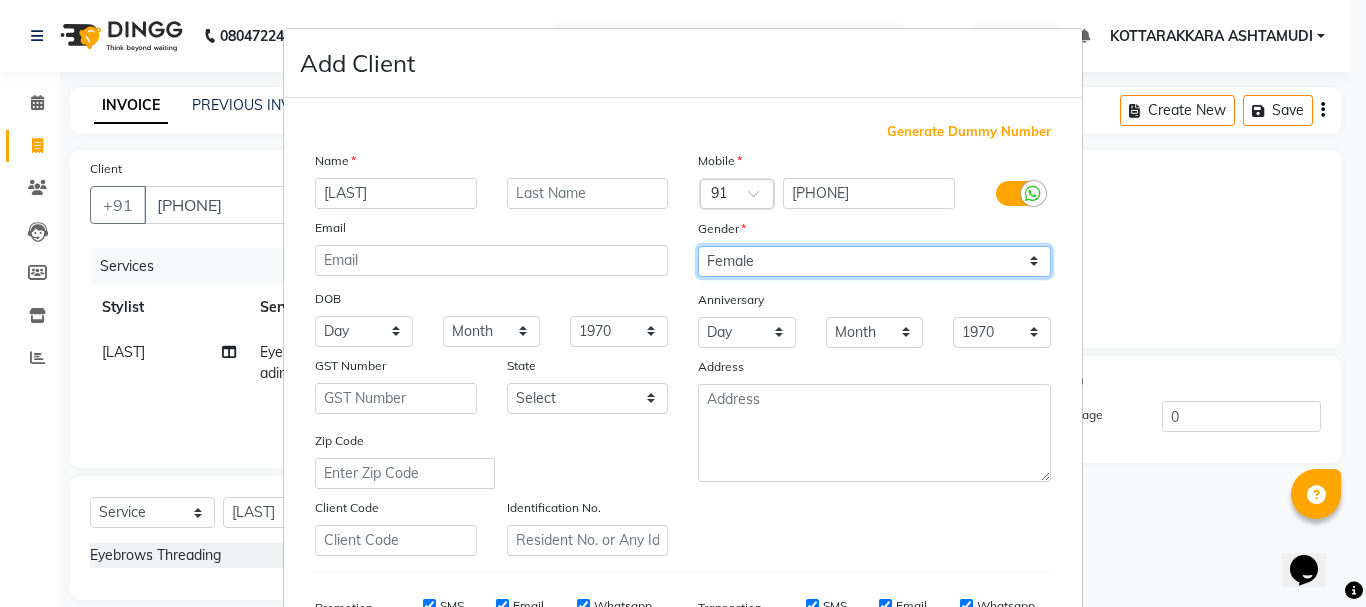 click on "Select Male Female Other Prefer Not To Say" at bounding box center [874, 261] 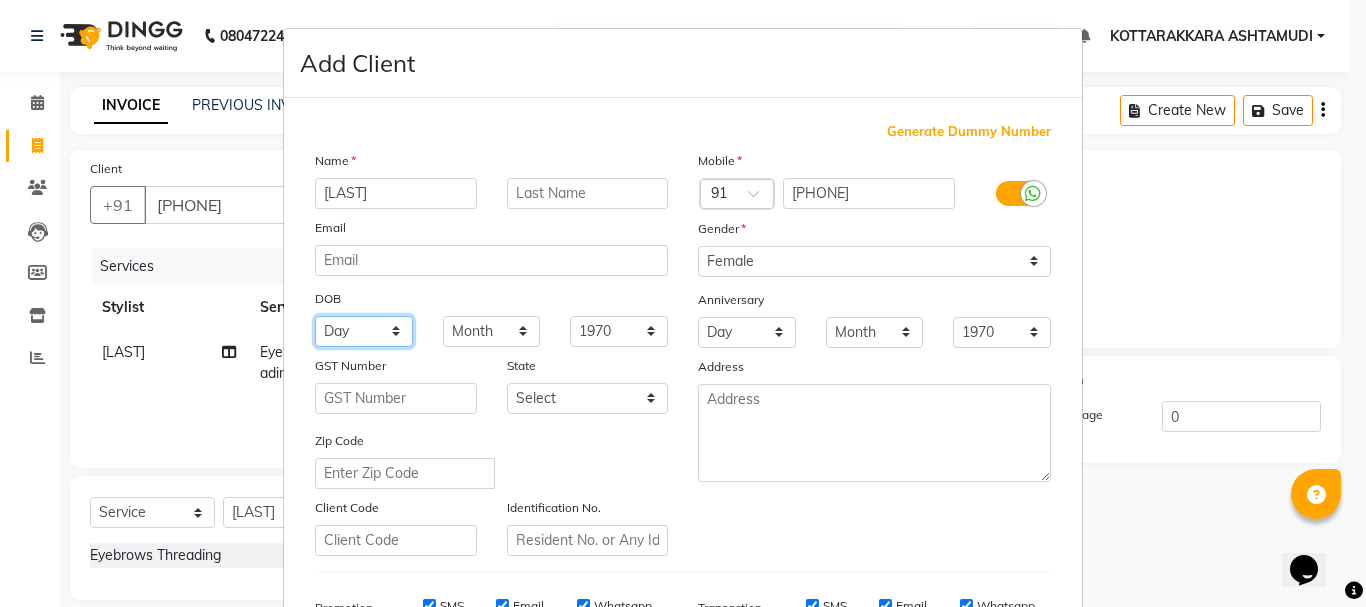 click on "Day 01 02 03 04 05 06 07 08 09 10 11 12 13 14 15 16 17 18 19 20 21 22 23 24 25 26 27 28 29 30 31" at bounding box center (364, 331) 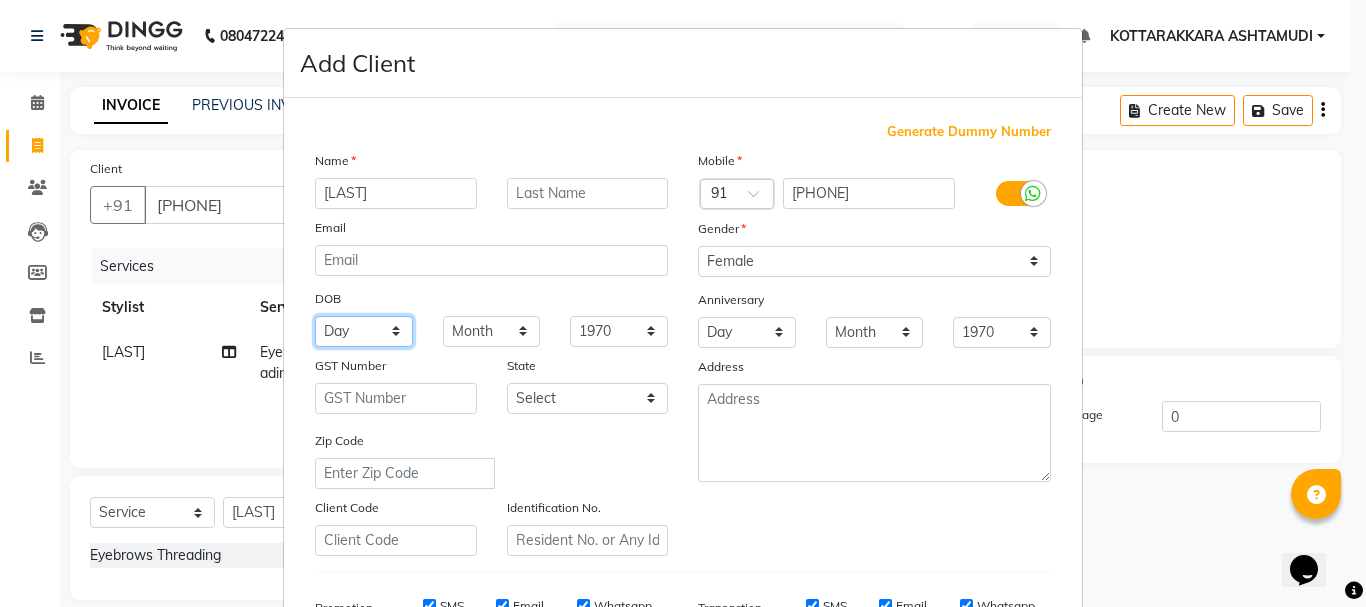 select on "18" 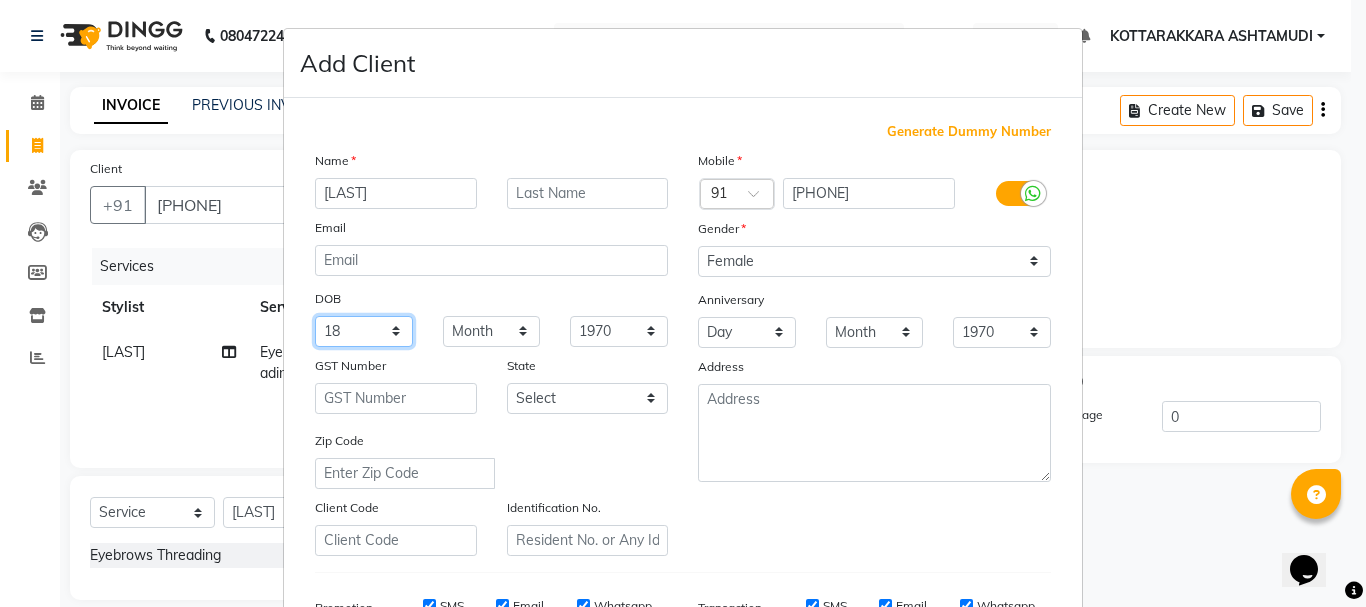 click on "Day 01 02 03 04 05 06 07 08 09 10 11 12 13 14 15 16 17 18 19 20 21 22 23 24 25 26 27 28 29 30 31" at bounding box center (364, 331) 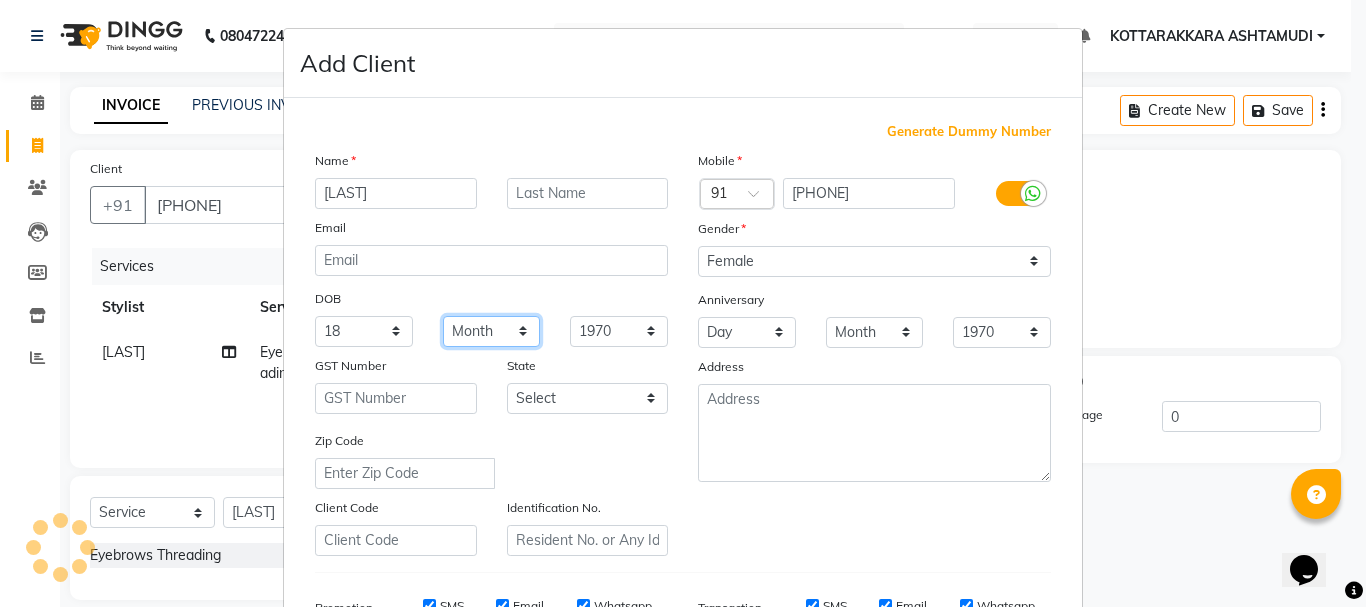 click on "Month January February March April May June July August September October November December" at bounding box center [492, 331] 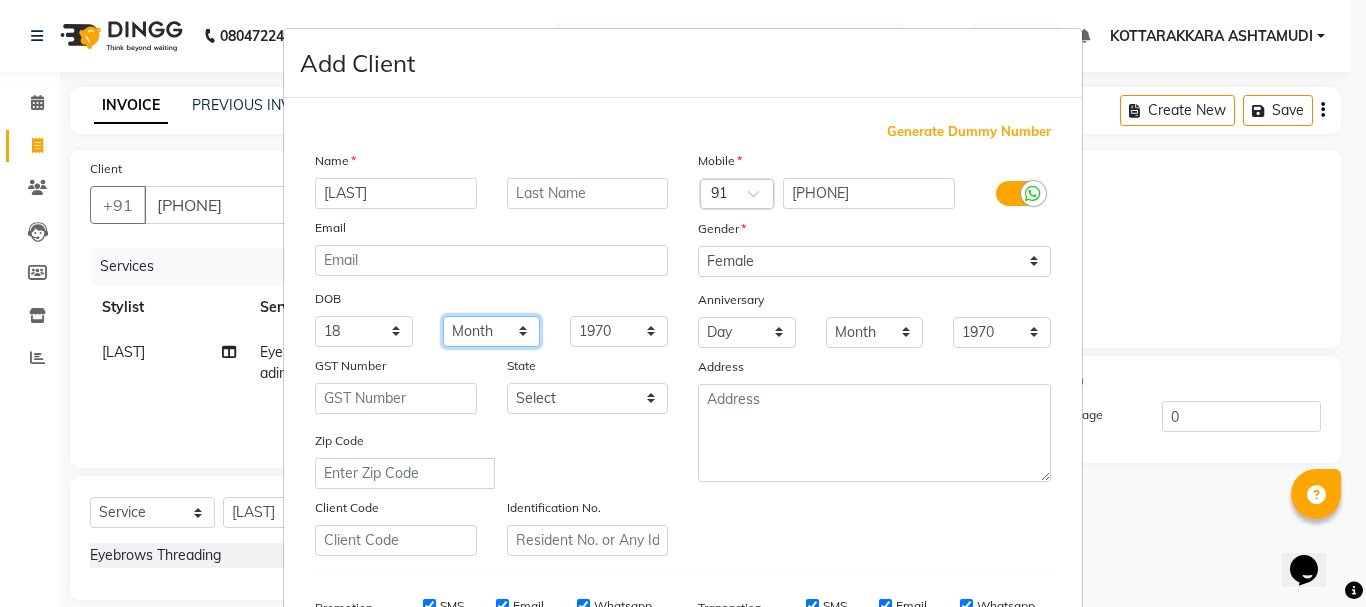 select on "02" 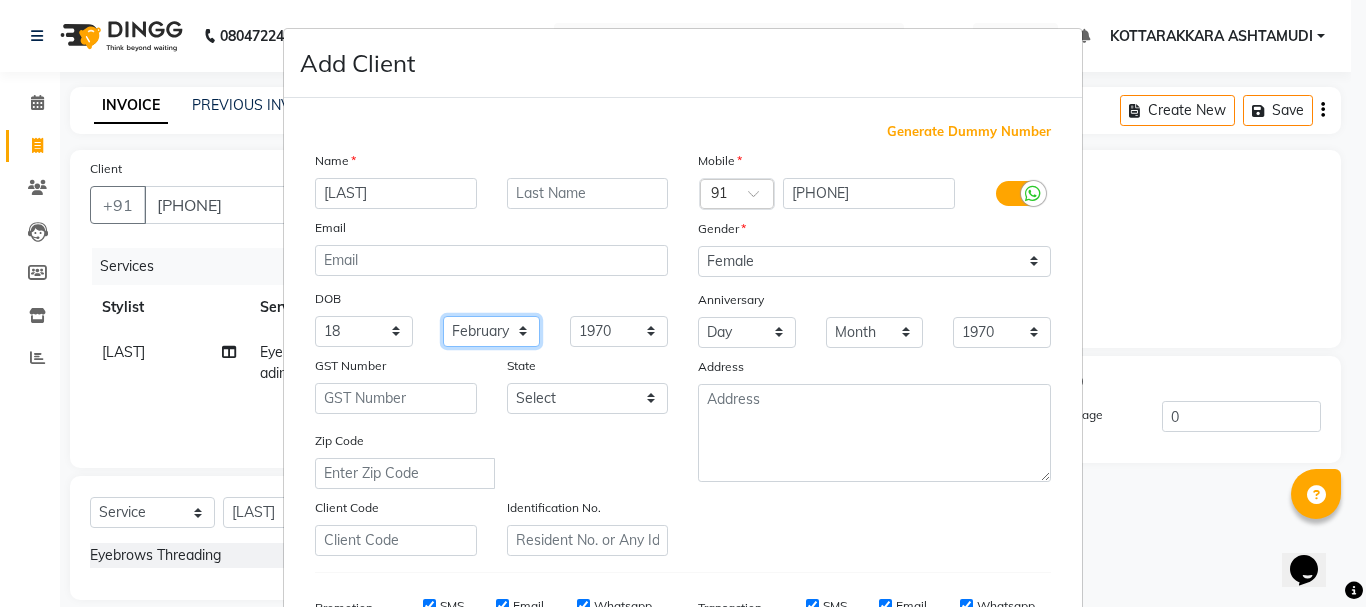 click on "Month January February March April May June July August September October November December" at bounding box center [492, 331] 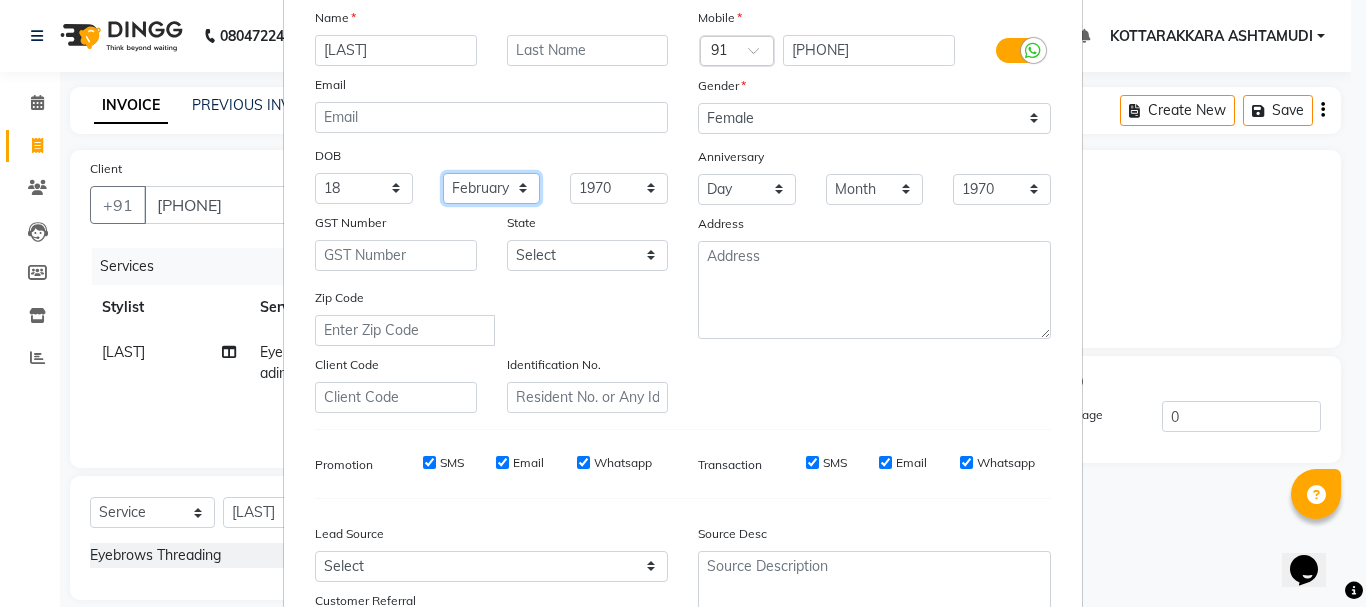 scroll, scrollTop: 316, scrollLeft: 0, axis: vertical 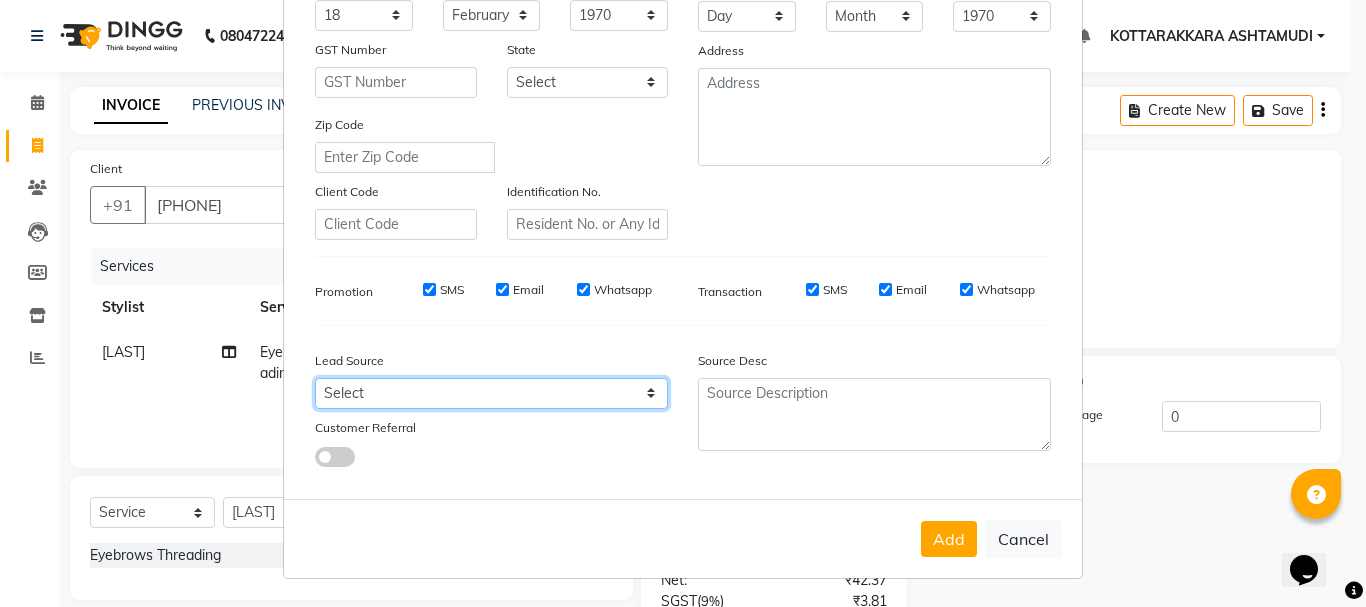 drag, startPoint x: 419, startPoint y: 396, endPoint x: 416, endPoint y: 385, distance: 11.401754 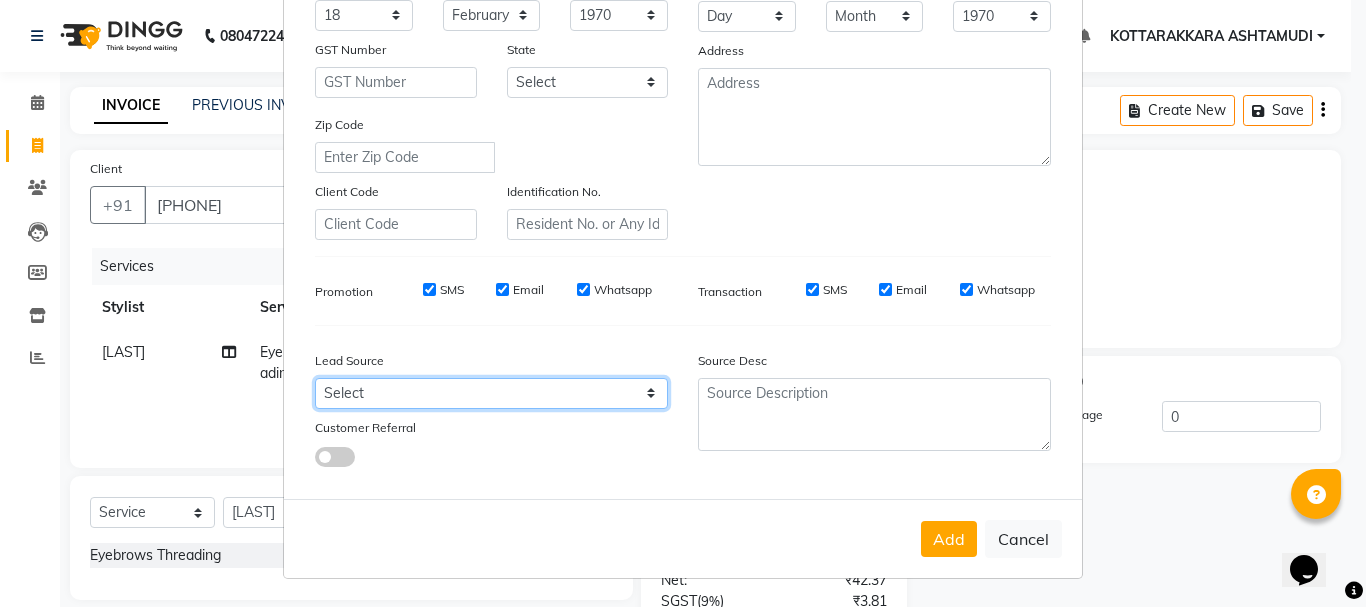 select on "31518" 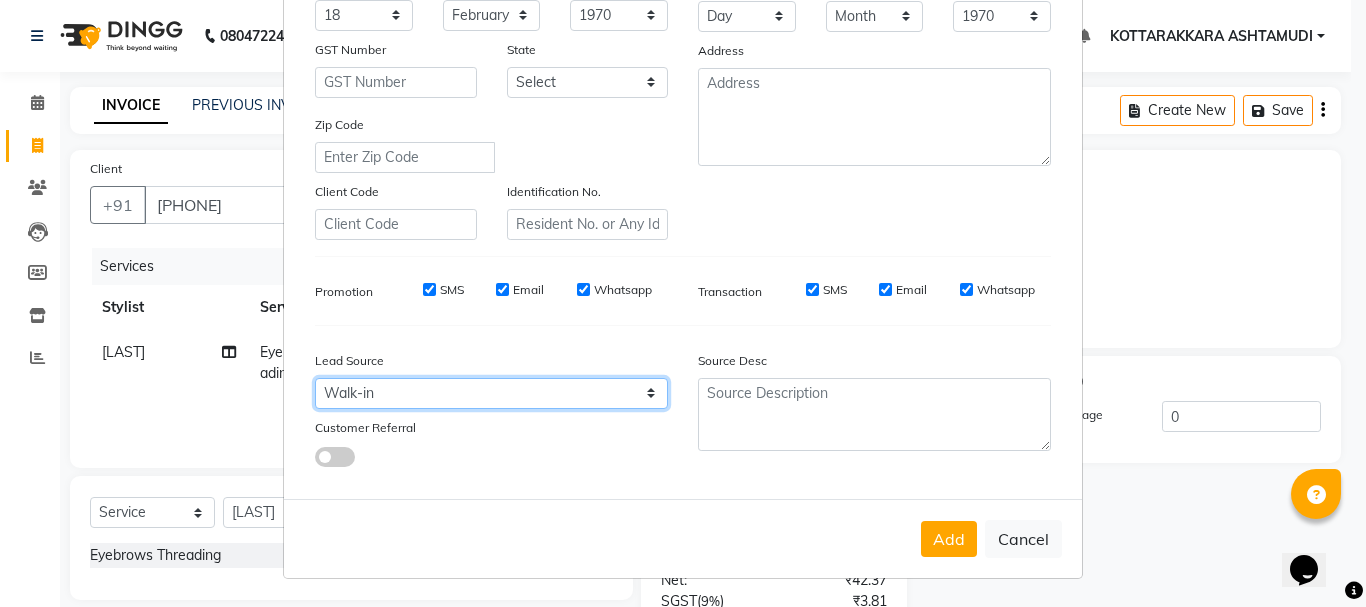 click on "Select Walk-in Referral Internet Friend Word of Mouth Advertisement Facebook JustDial Google Other Instagram  YouTube  WhatsApp" at bounding box center [491, 393] 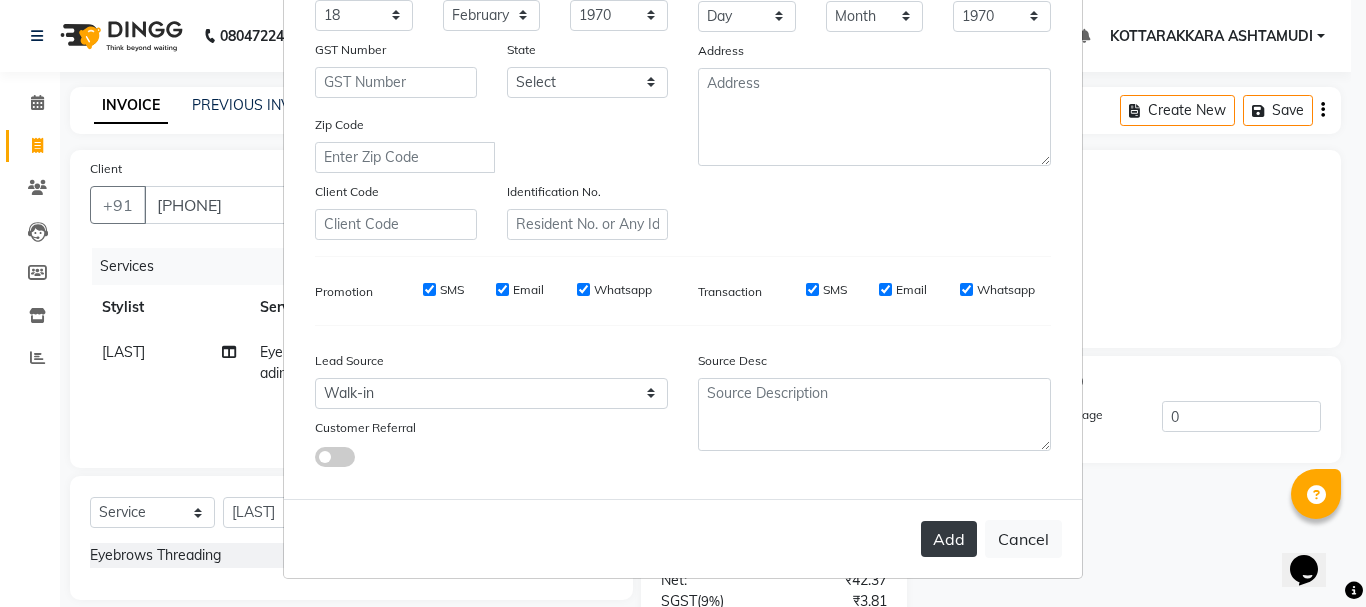 click on "Add" at bounding box center (949, 539) 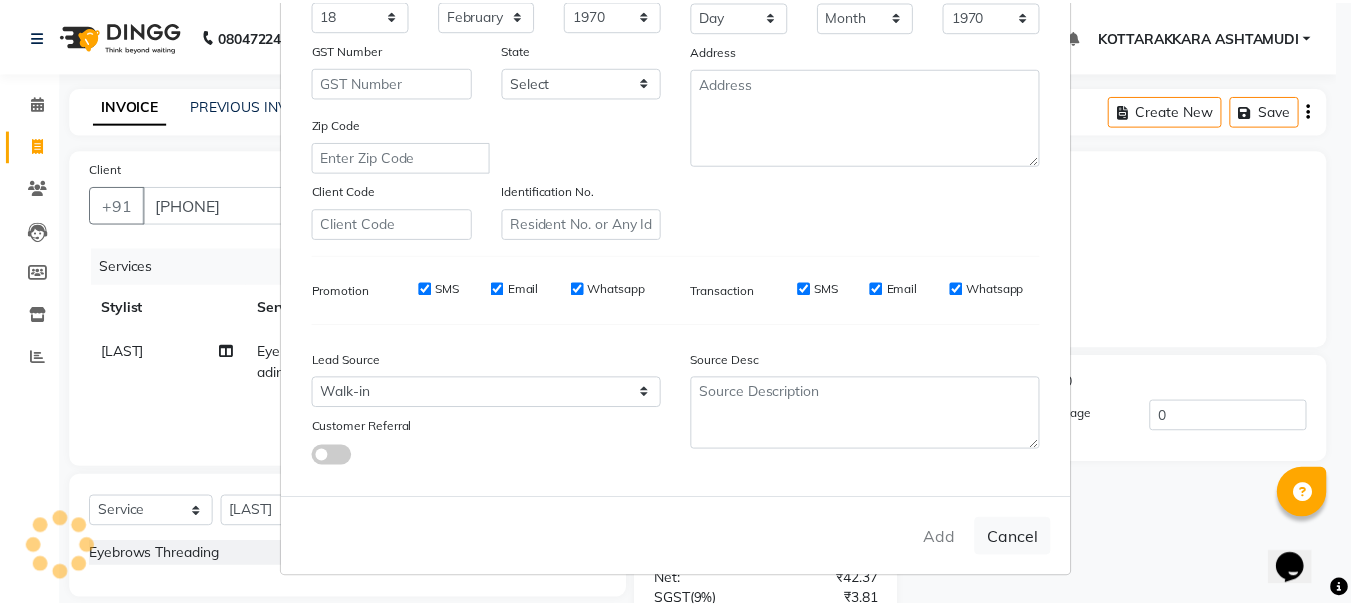 scroll, scrollTop: 16, scrollLeft: 0, axis: vertical 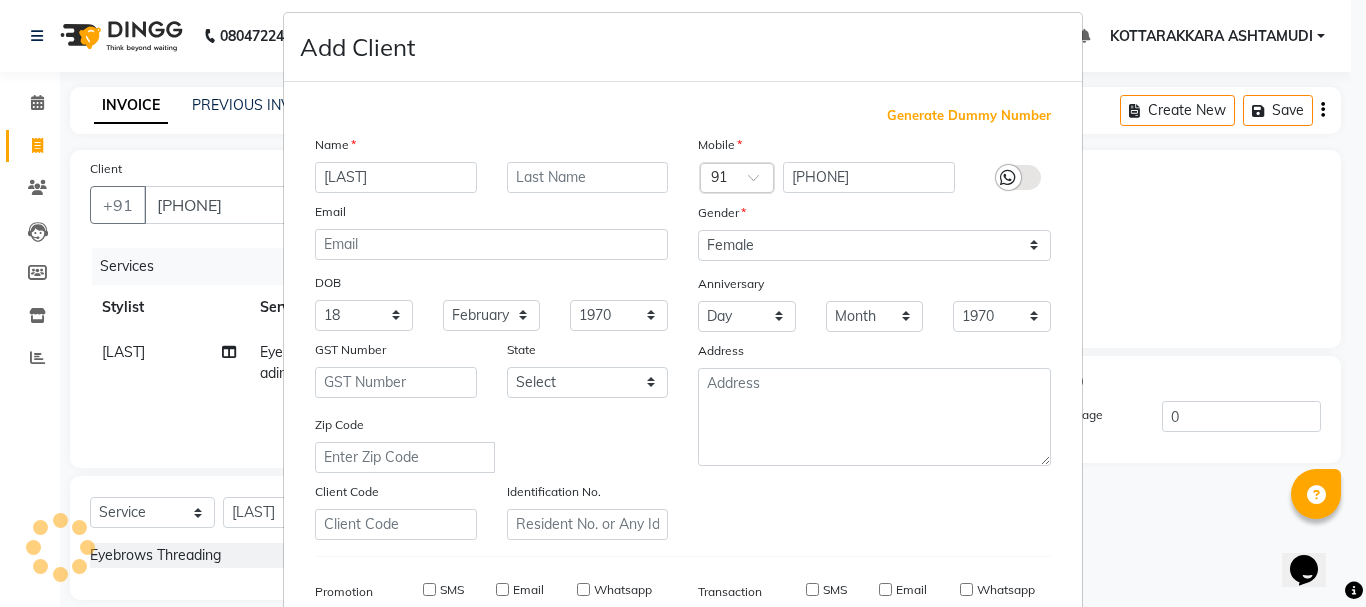 type 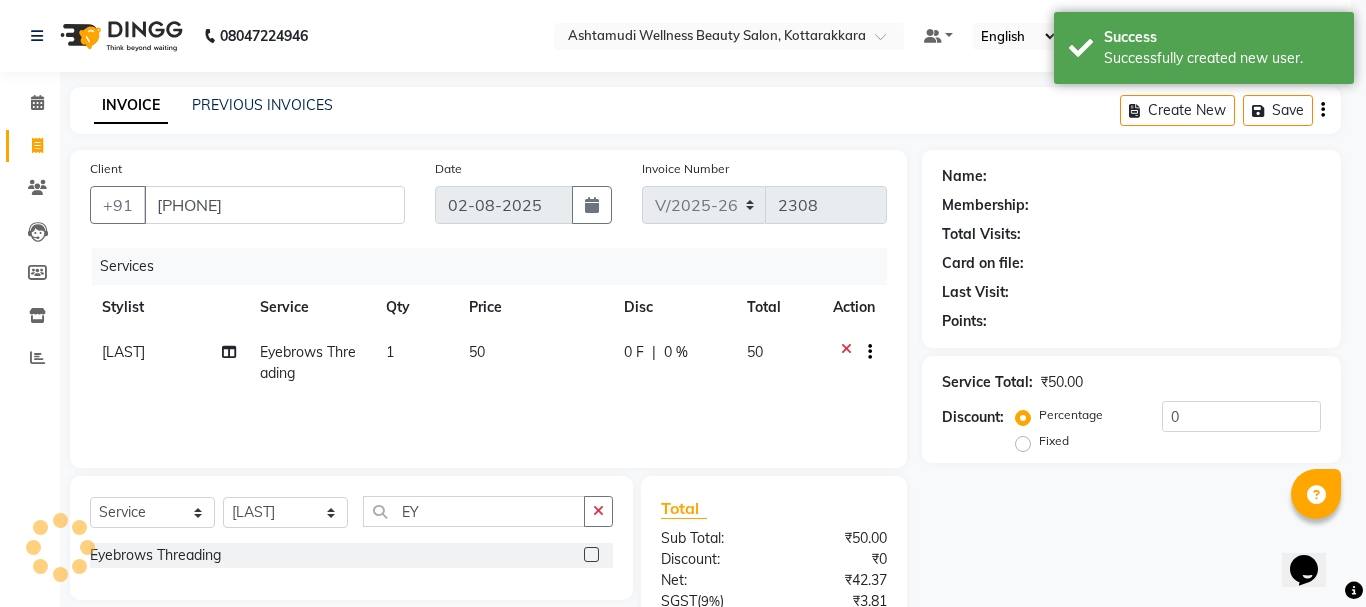 select on "1: Object" 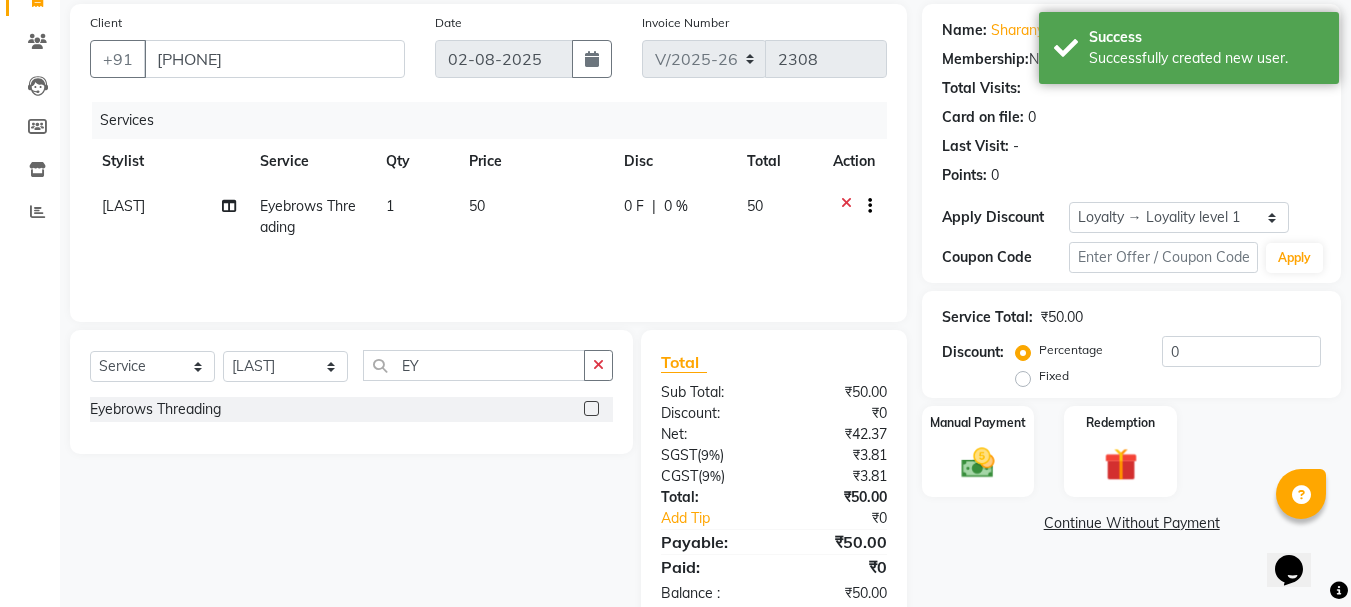 scroll, scrollTop: 193, scrollLeft: 0, axis: vertical 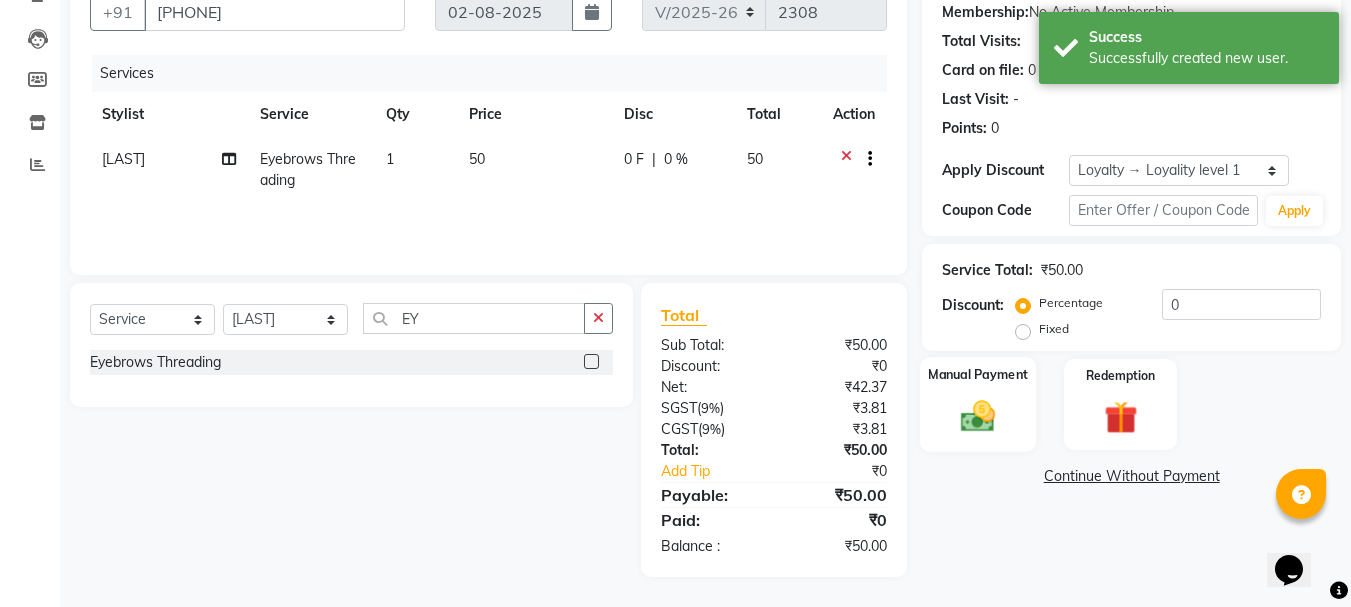 click 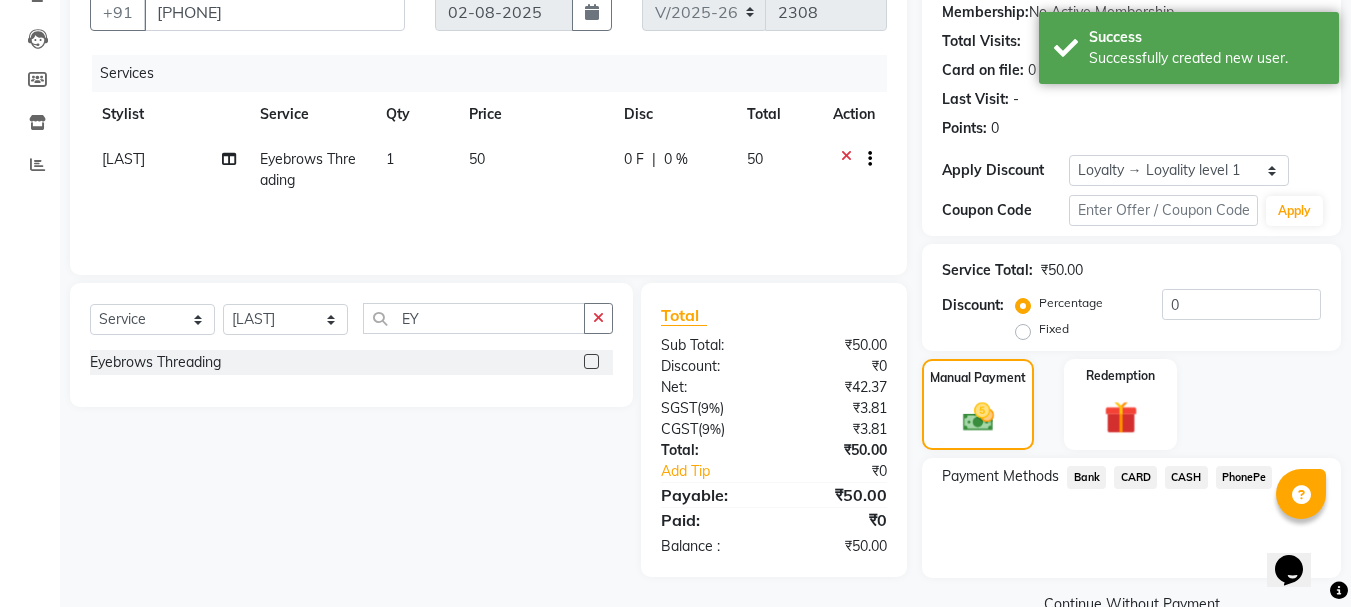 drag, startPoint x: 1182, startPoint y: 475, endPoint x: 1183, endPoint y: 488, distance: 13.038404 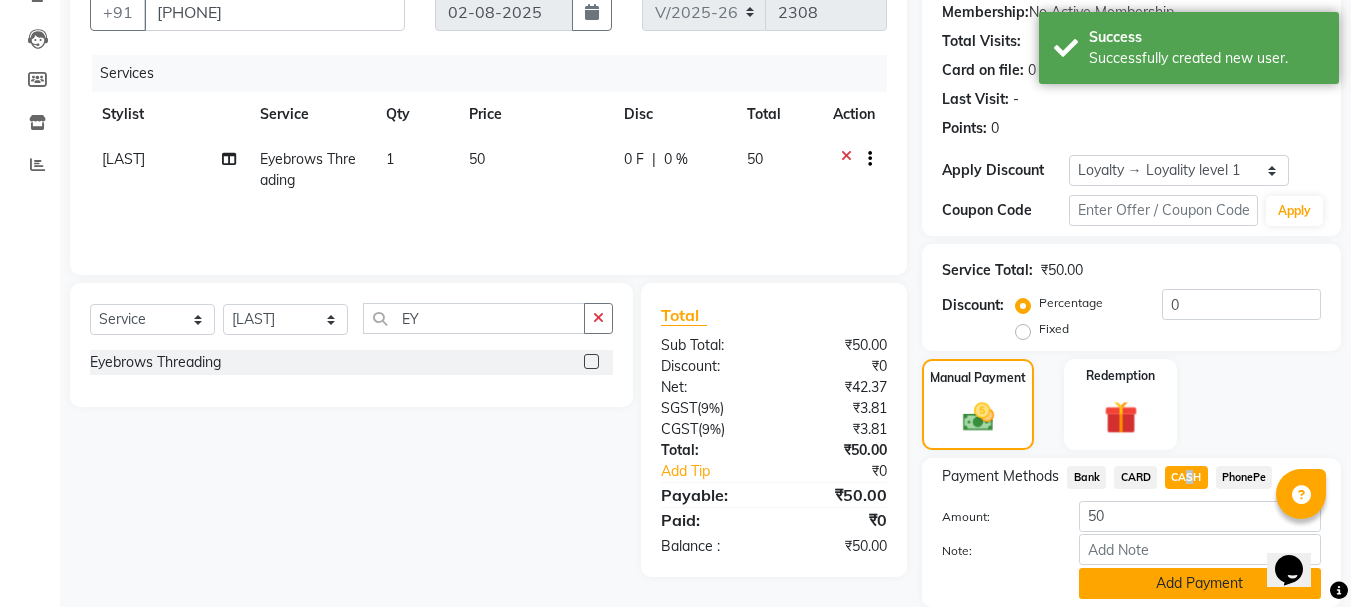click on "Add Payment" 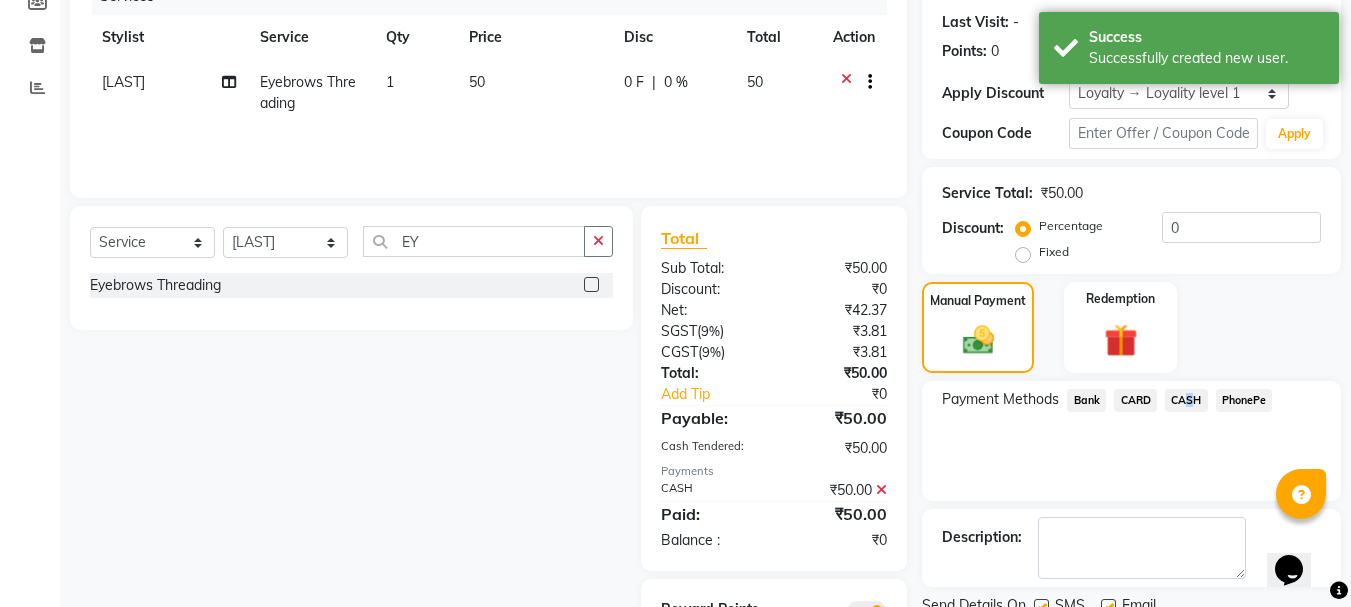 scroll, scrollTop: 363, scrollLeft: 0, axis: vertical 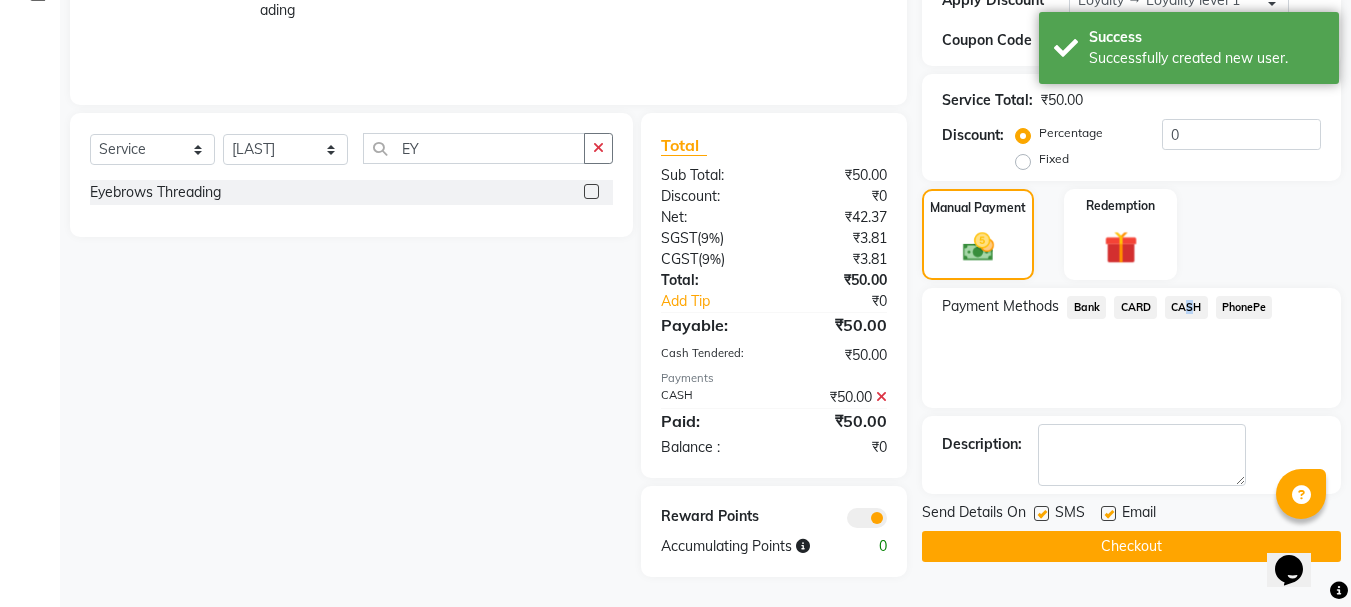 click on "Checkout" 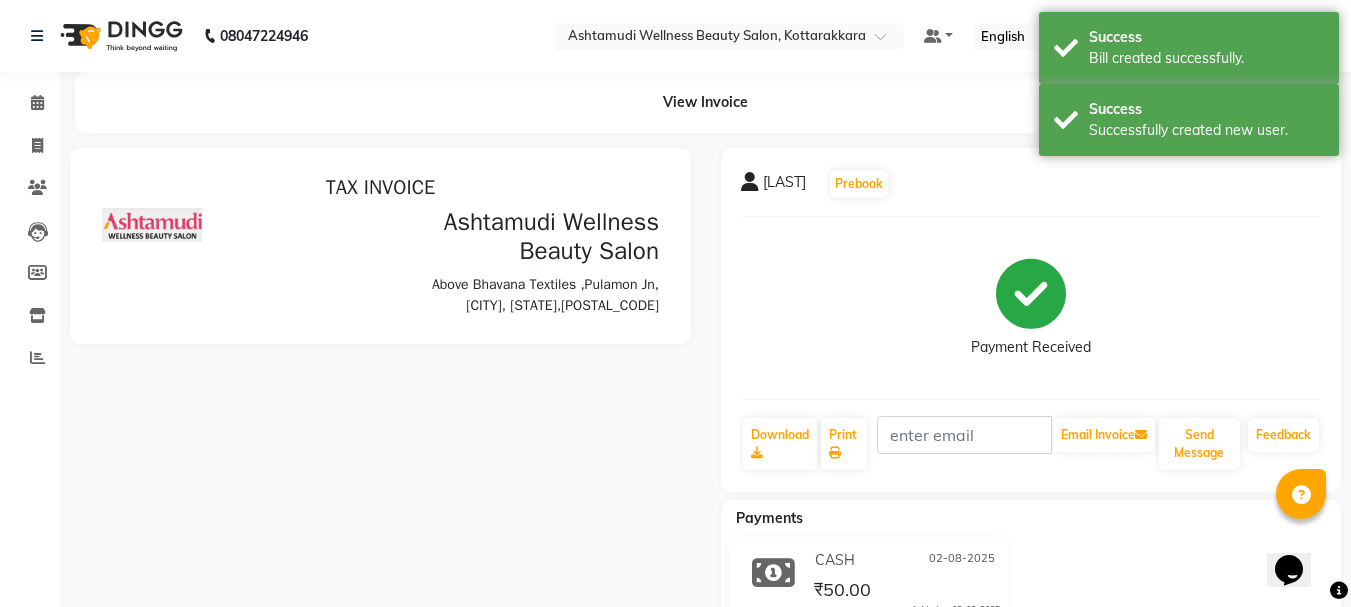 scroll, scrollTop: 0, scrollLeft: 0, axis: both 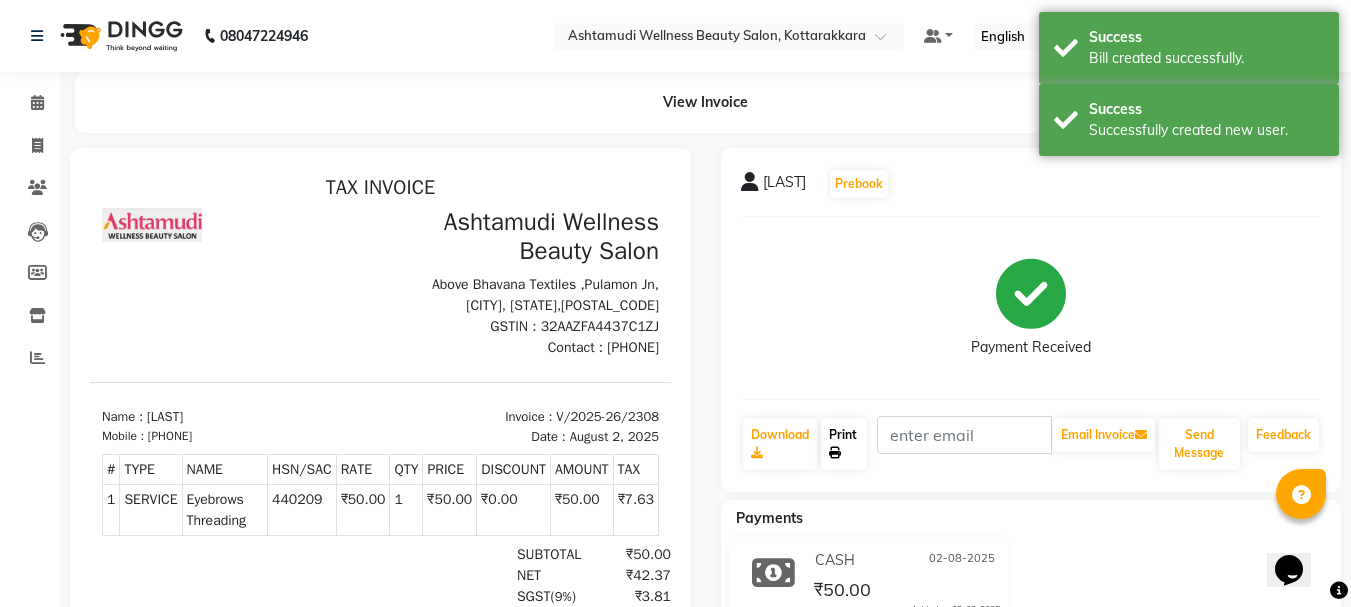 click on "Print" 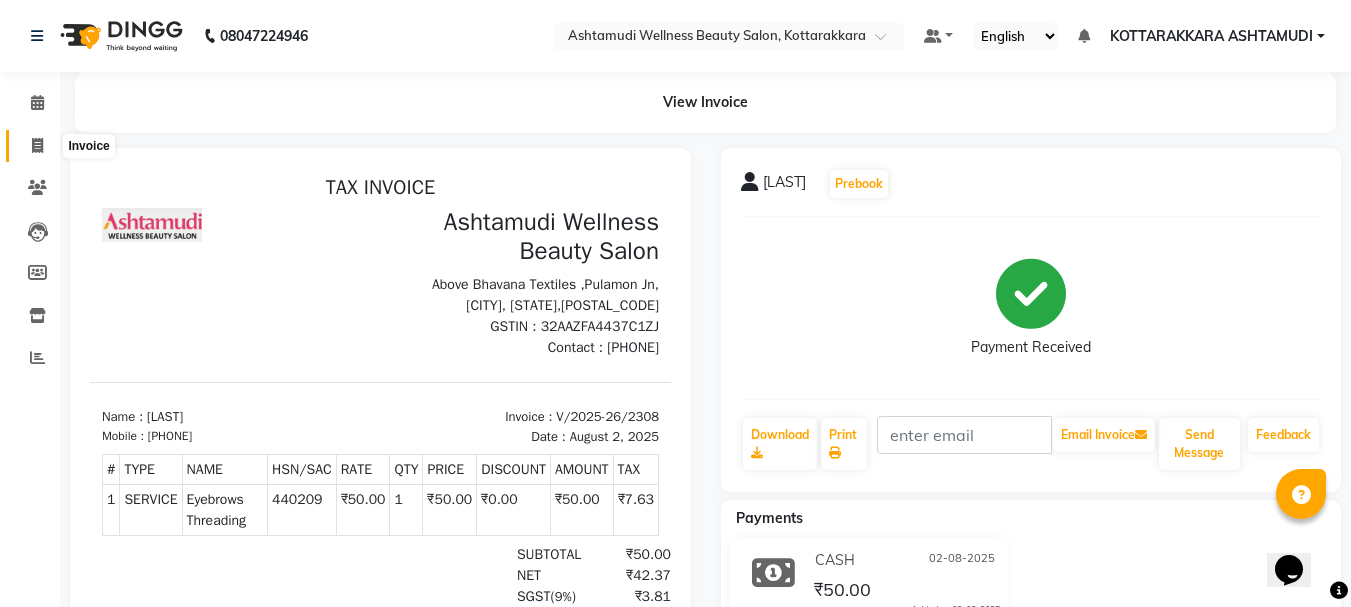 click 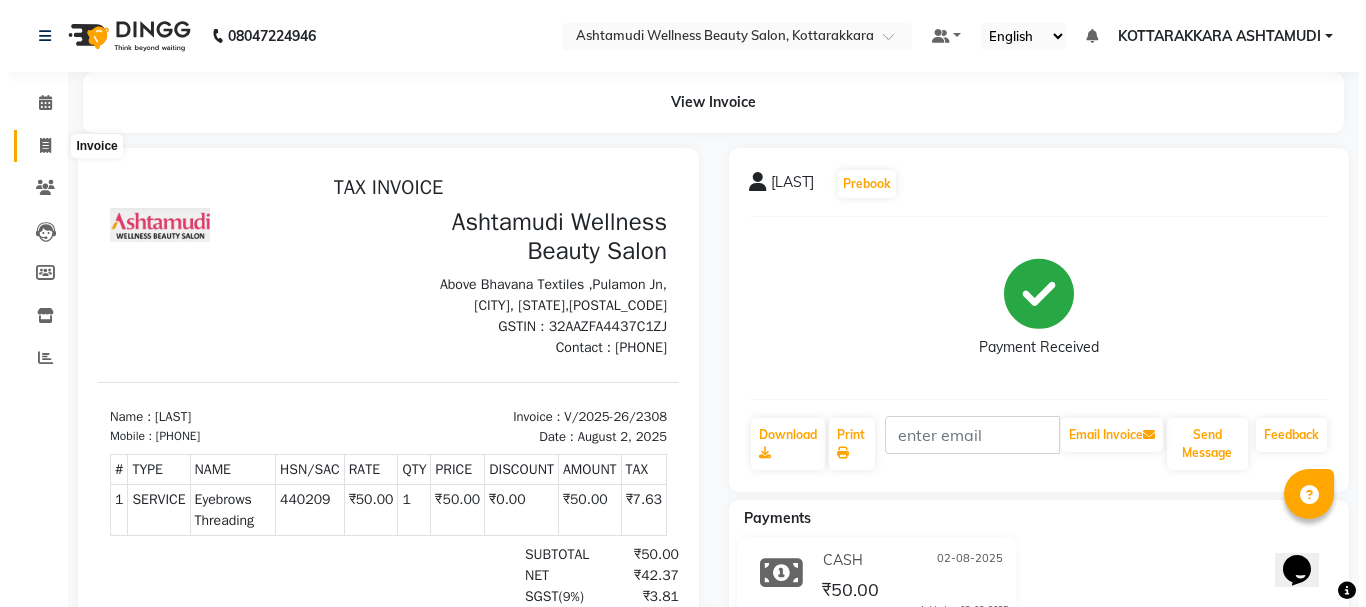 select on "service" 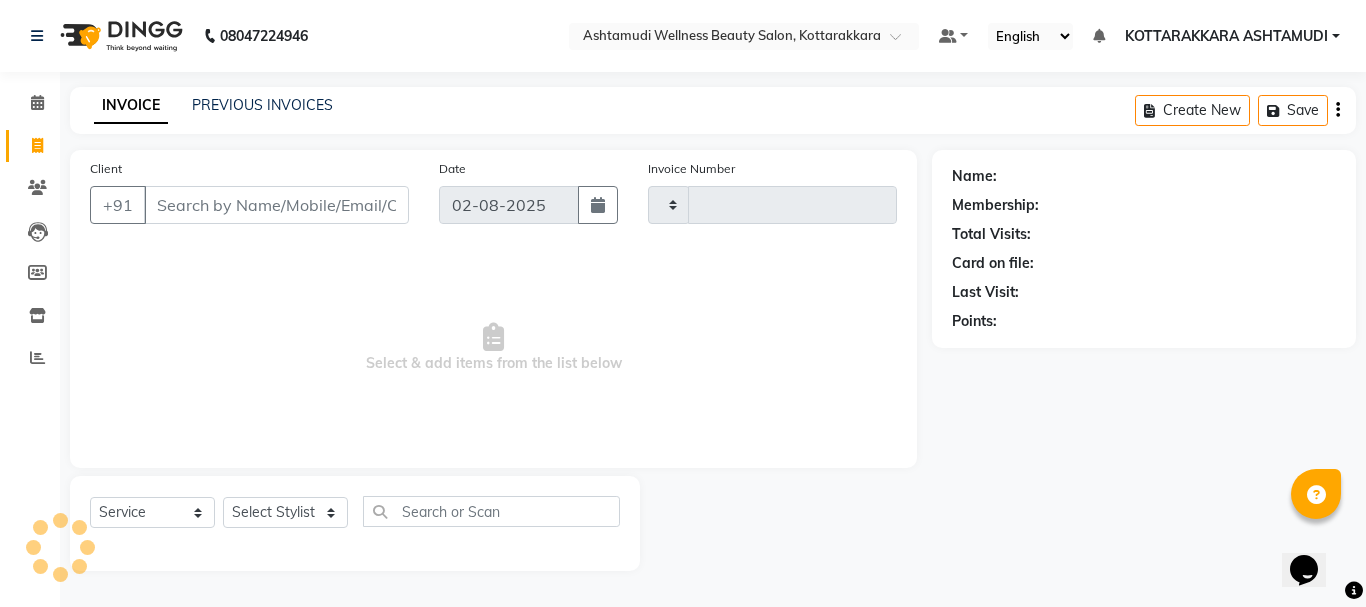 type on "2309" 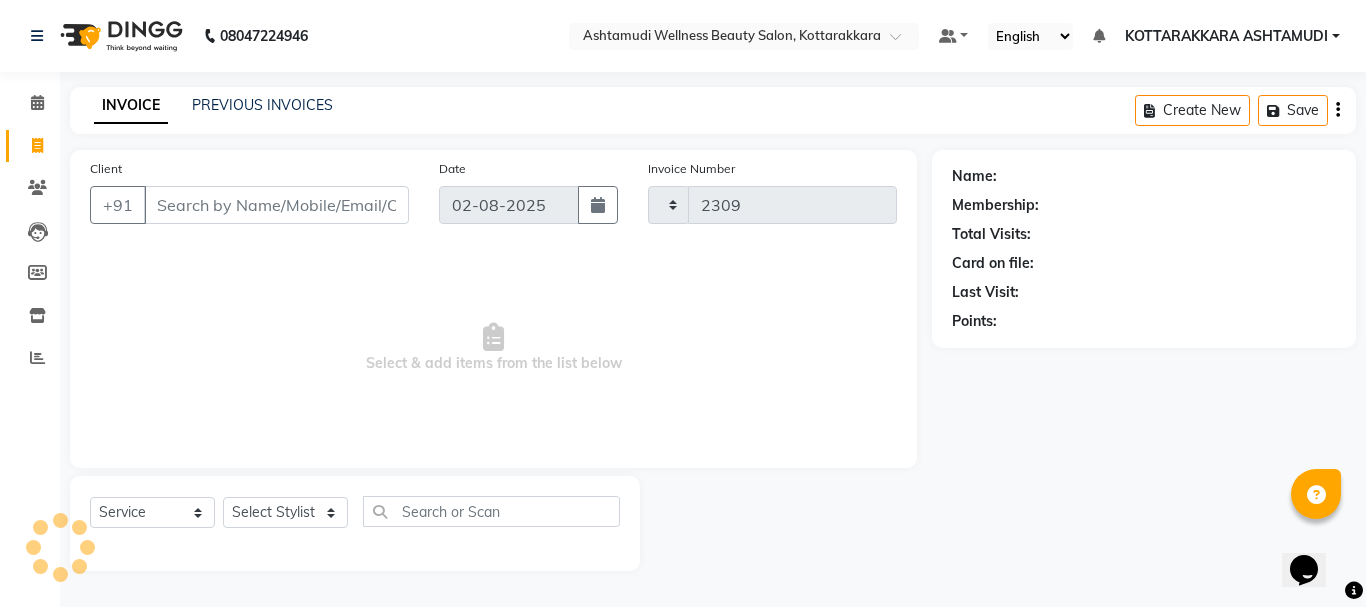 select on "4664" 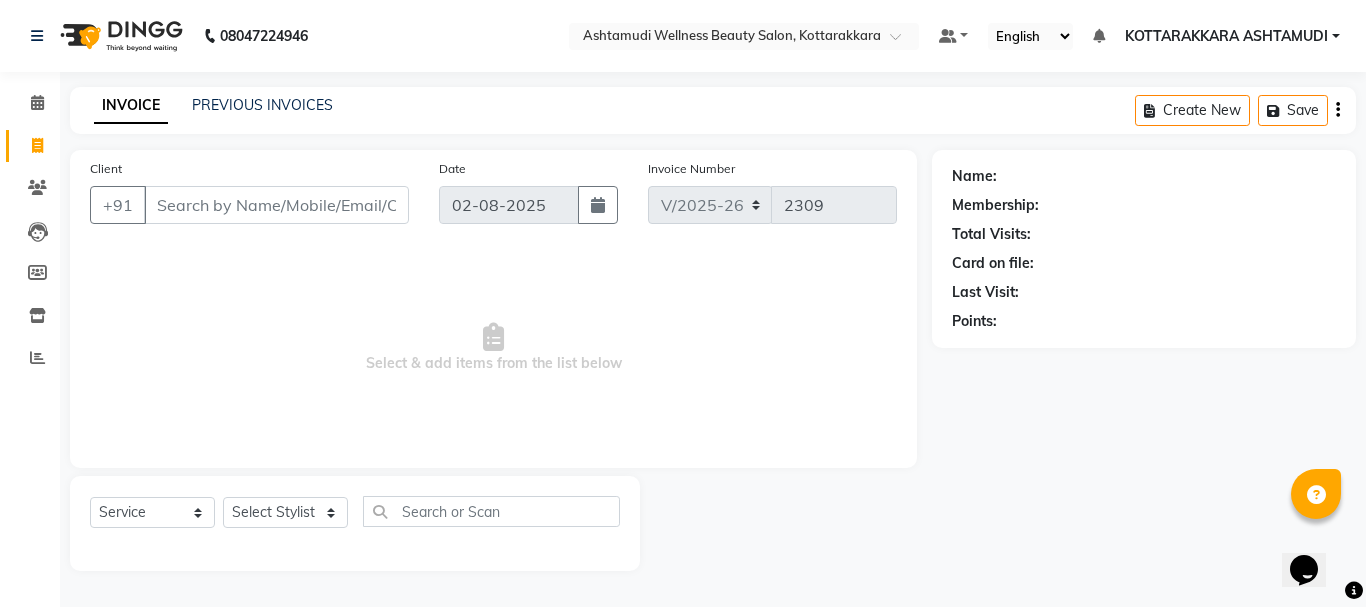 click on "Client" at bounding box center (276, 205) 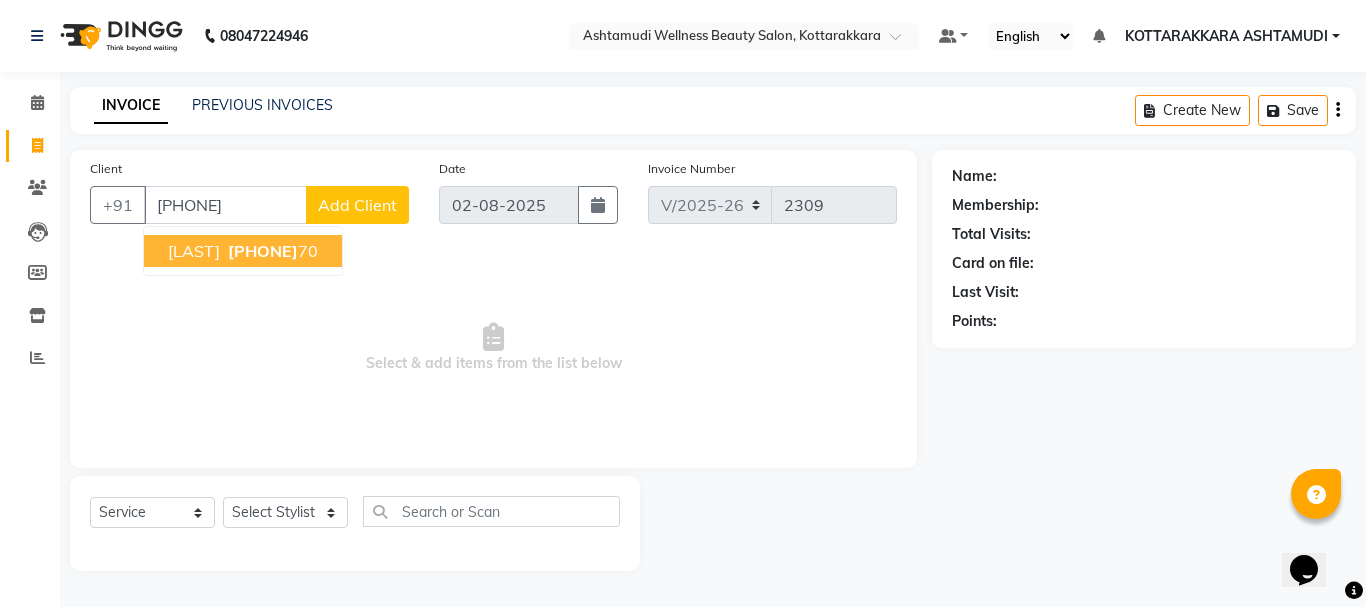 click on "[PHONE]" at bounding box center [263, 251] 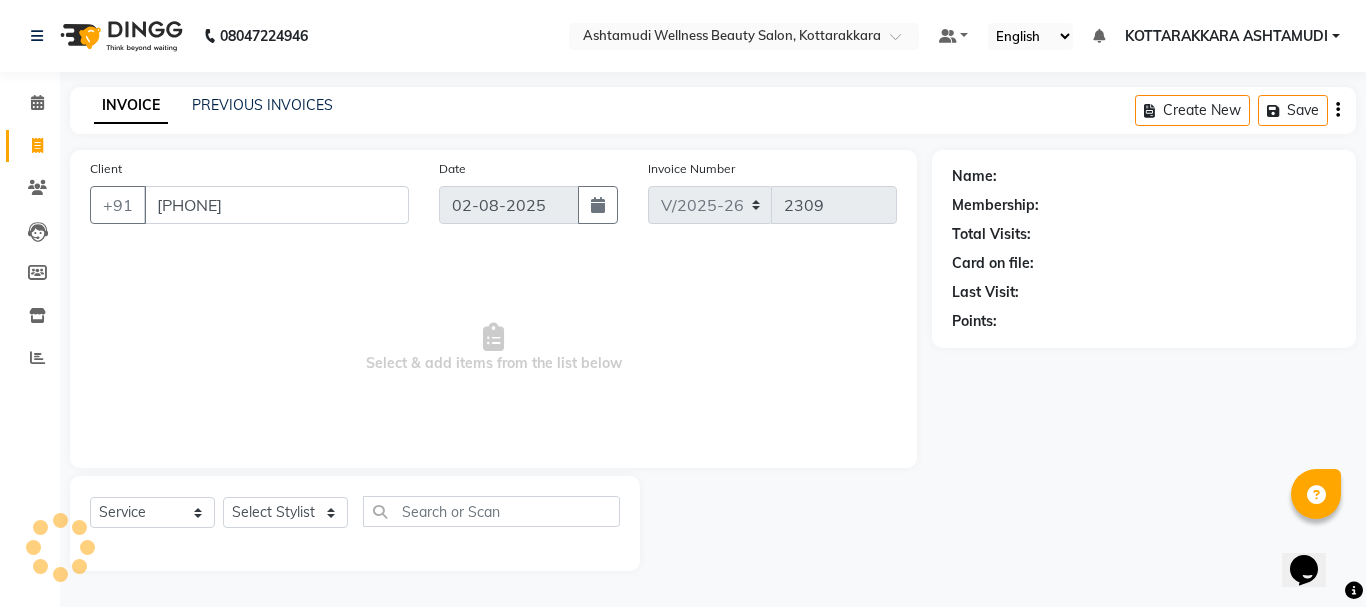 type on "[PHONE]" 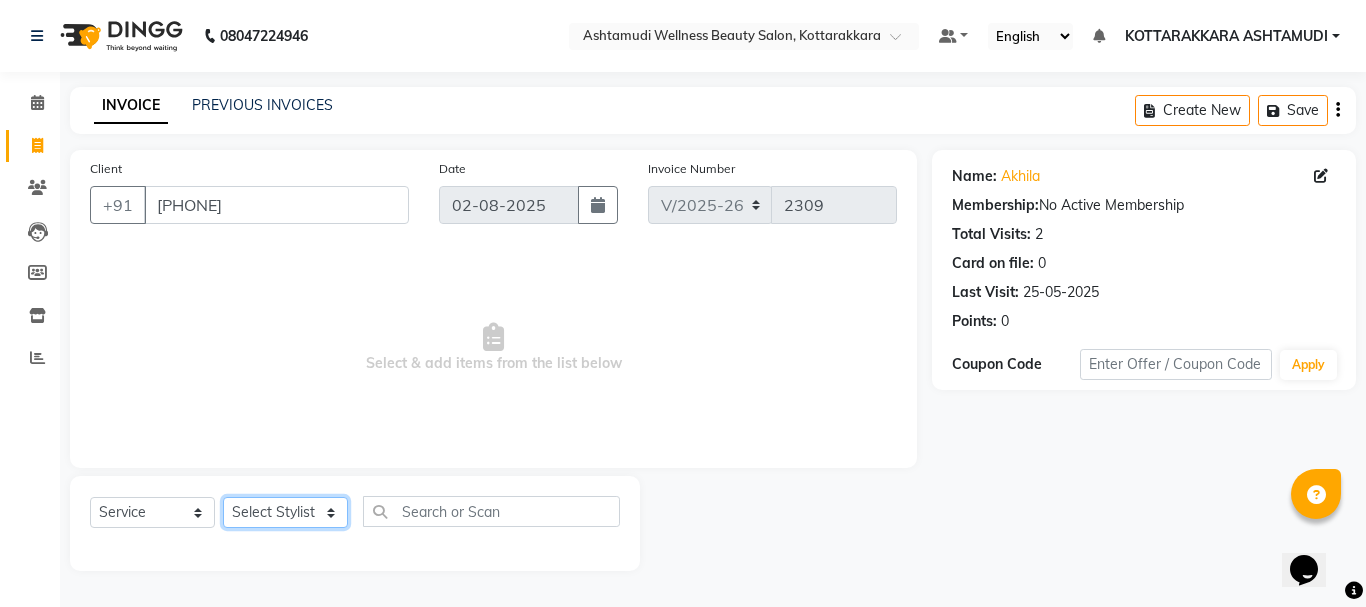 click on "Select Stylist AMRITHA DIVYA L Gita Mahali Jibi P R Karina Darjee KOTTARAKKARA ASHTAMUDI NISHA SAMUEL Priya Chakraborty SARIGA R SHAHIDA SHAMINA MUHAMMED P R" 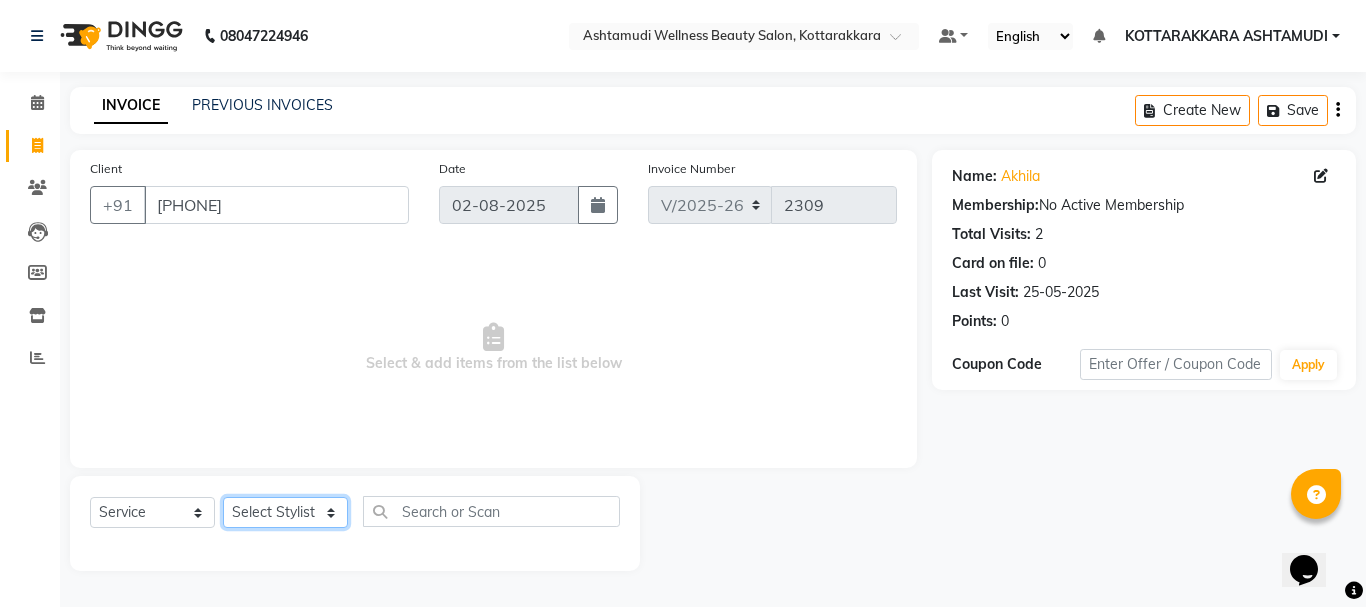 select on "27427" 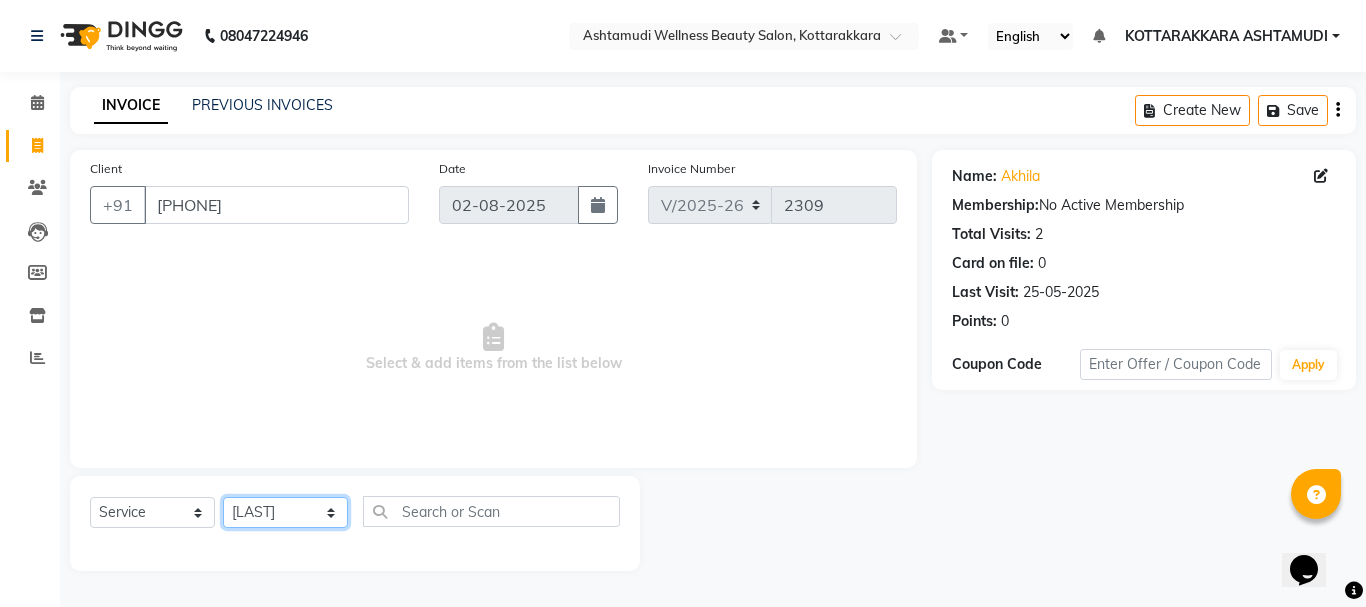 click on "Select Stylist AMRITHA DIVYA L Gita Mahali Jibi P R Karina Darjee KOTTARAKKARA ASHTAMUDI NISHA SAMUEL Priya Chakraborty SARIGA R SHAHIDA SHAMINA MUHAMMED P R" 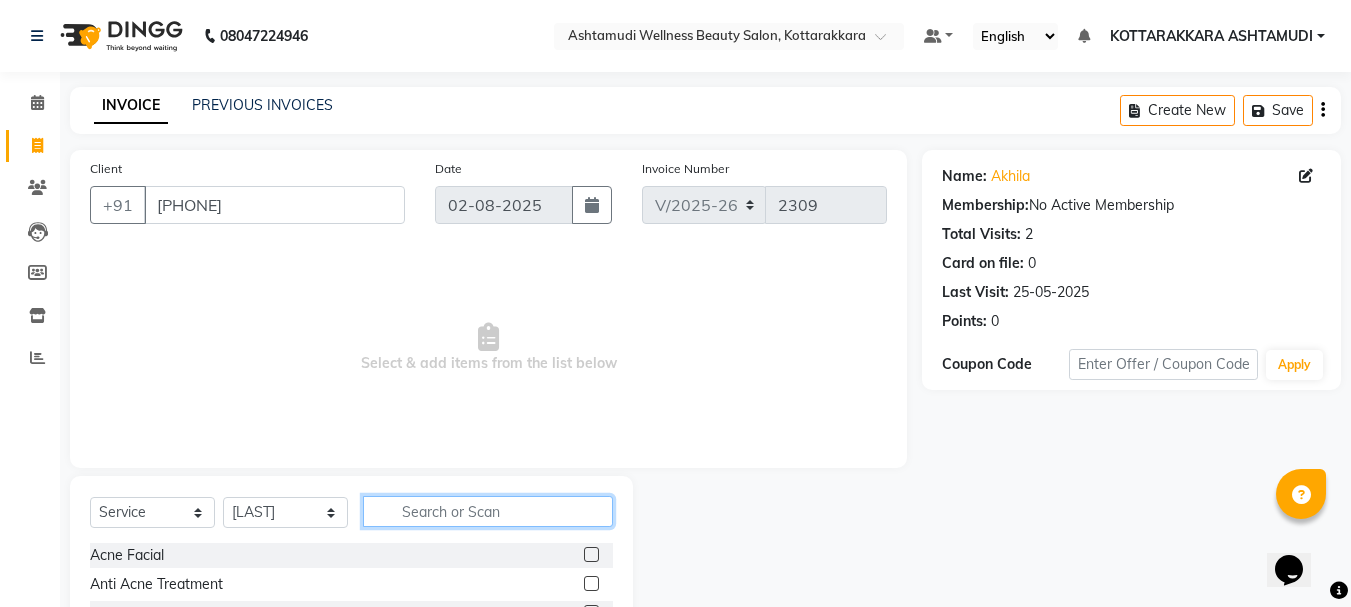 click 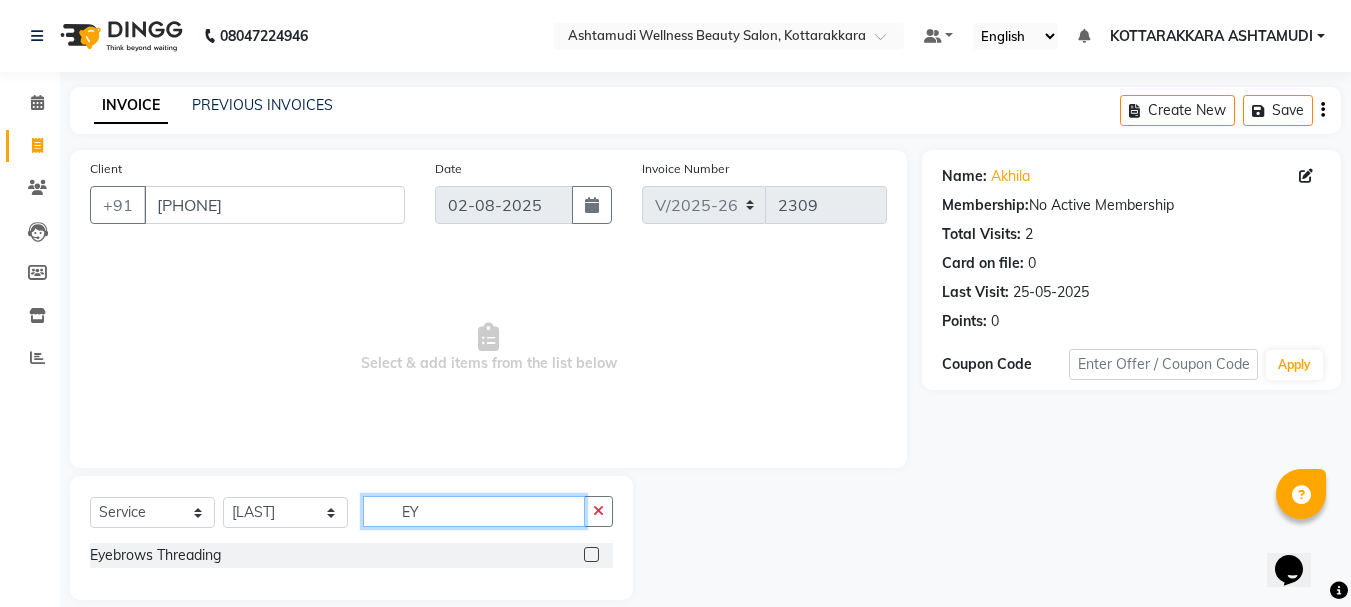 type on "EY" 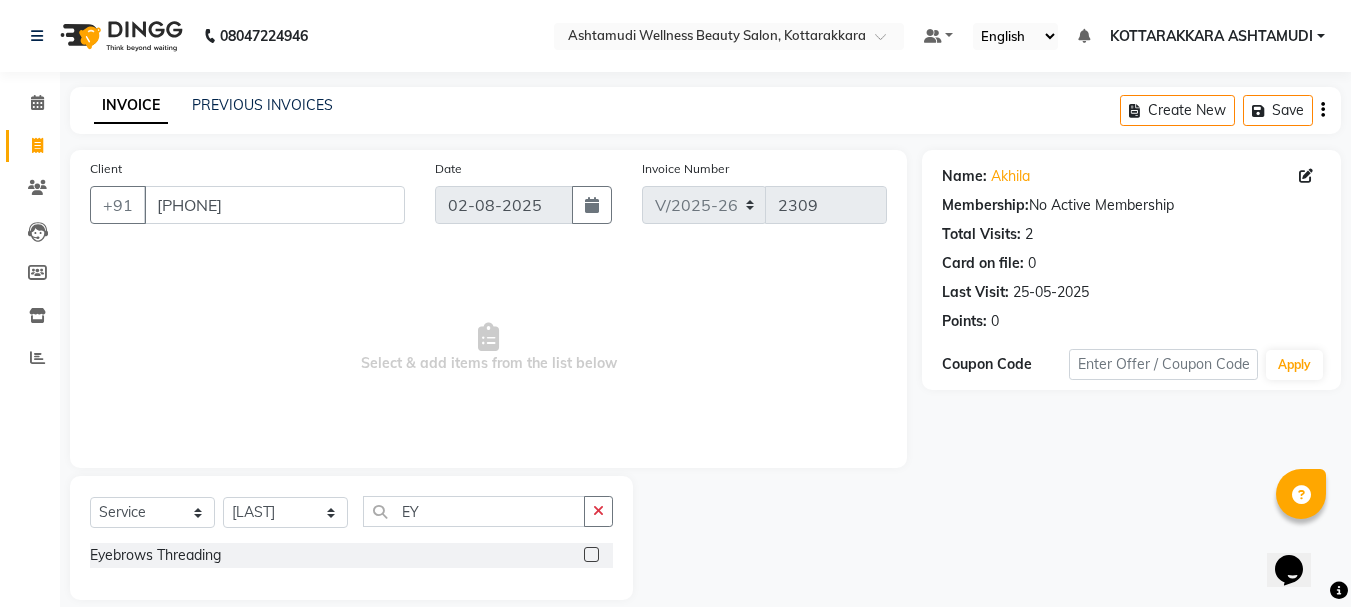 click 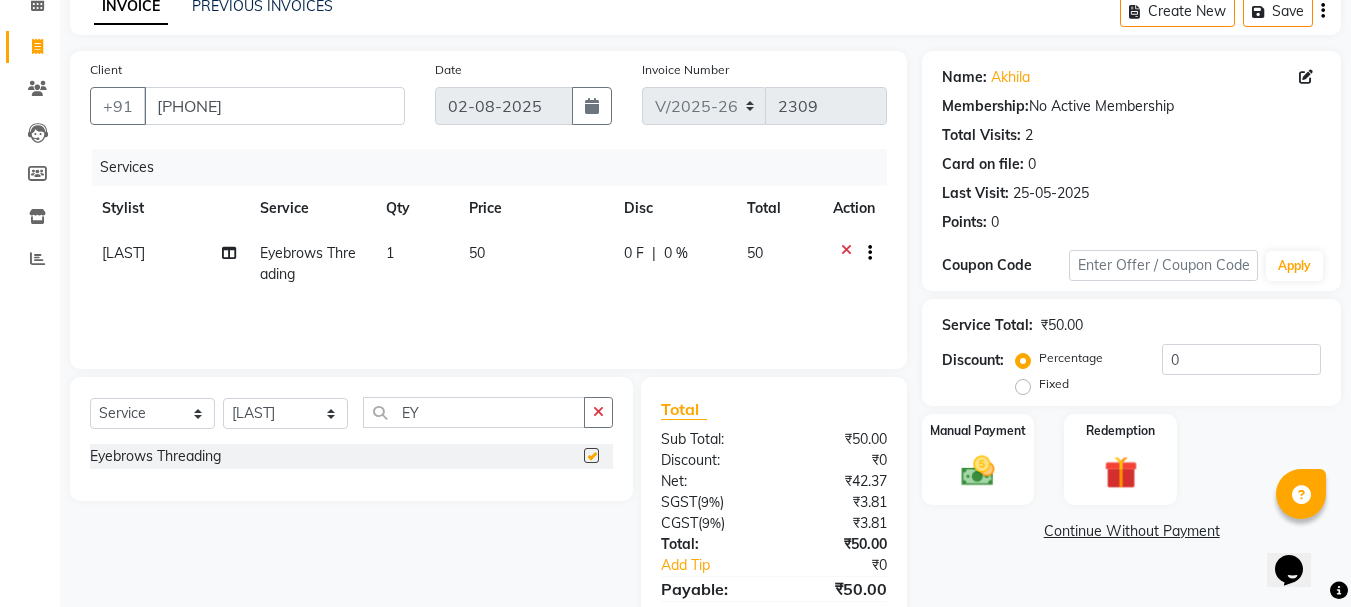 checkbox on "false" 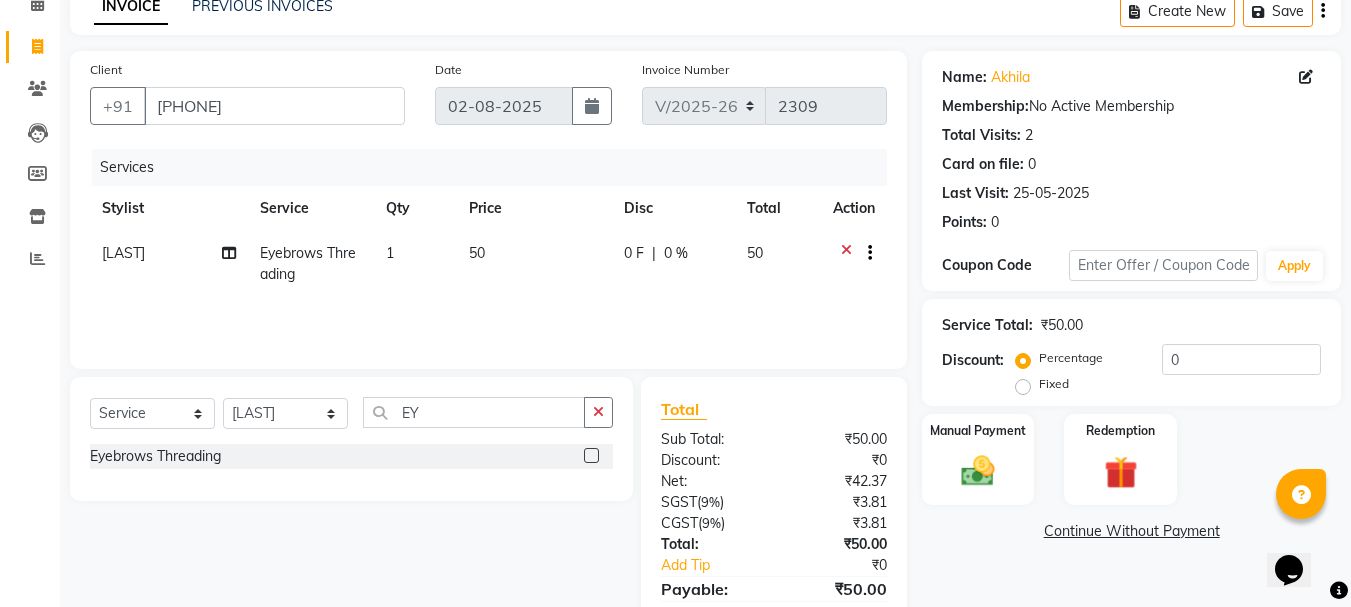 scroll, scrollTop: 193, scrollLeft: 0, axis: vertical 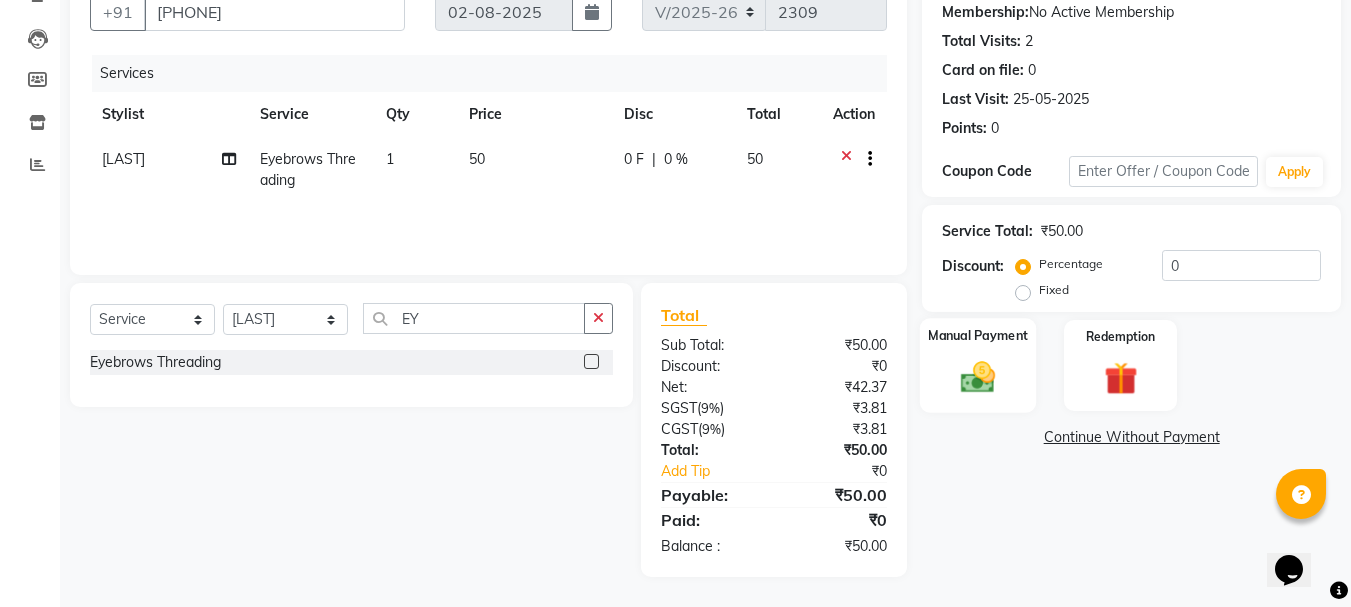 click on "Manual Payment" 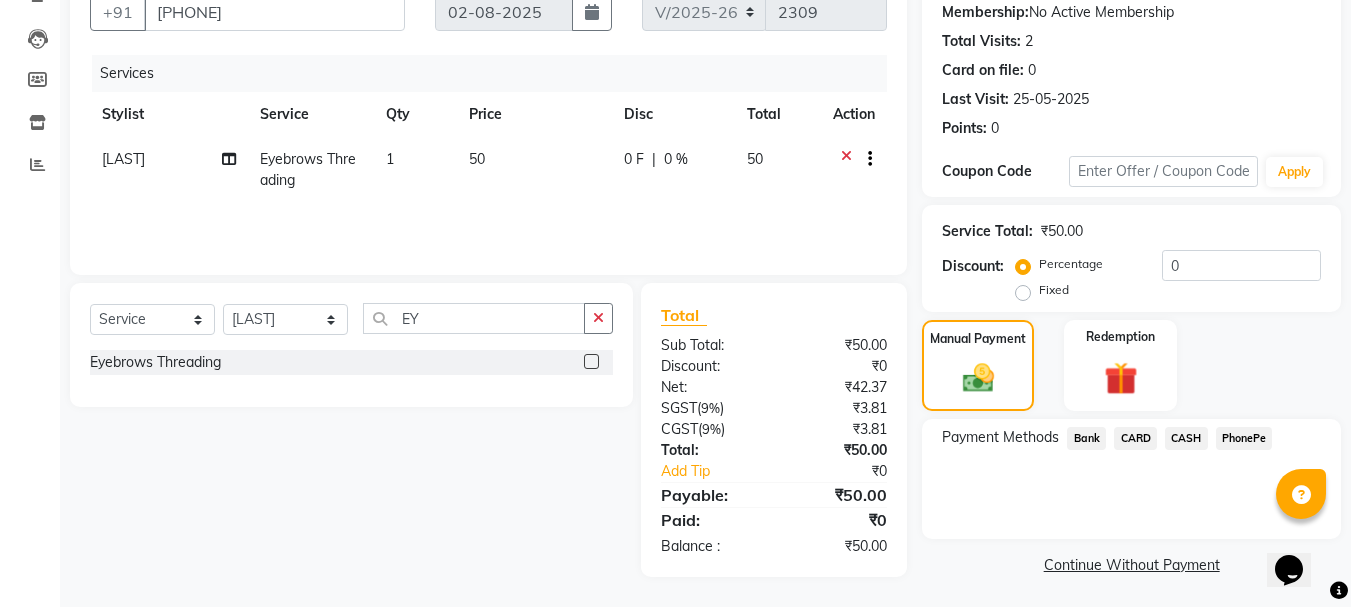 click on "CASH" 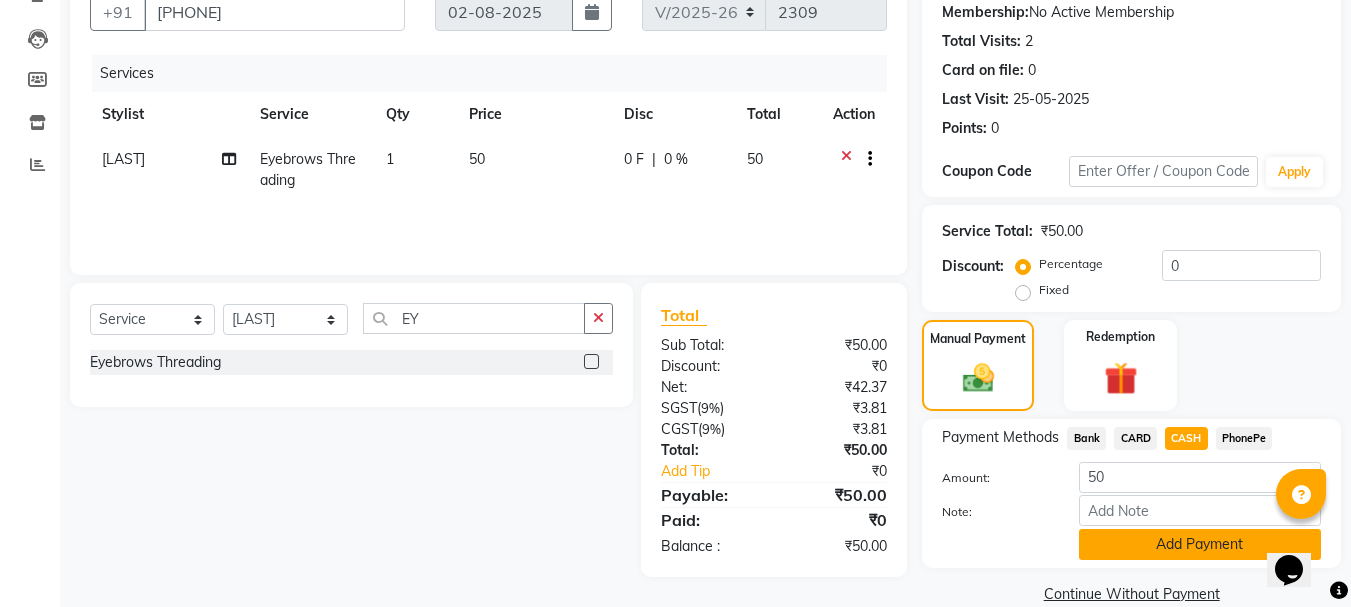 click on "Add Payment" 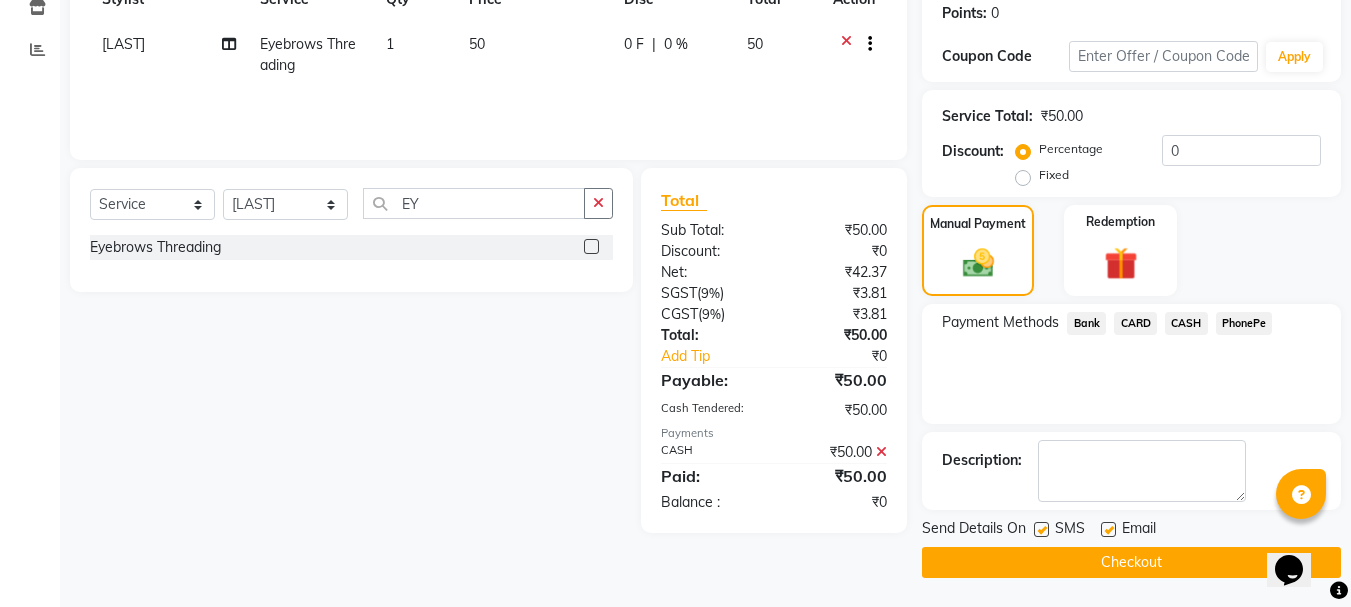 scroll, scrollTop: 309, scrollLeft: 0, axis: vertical 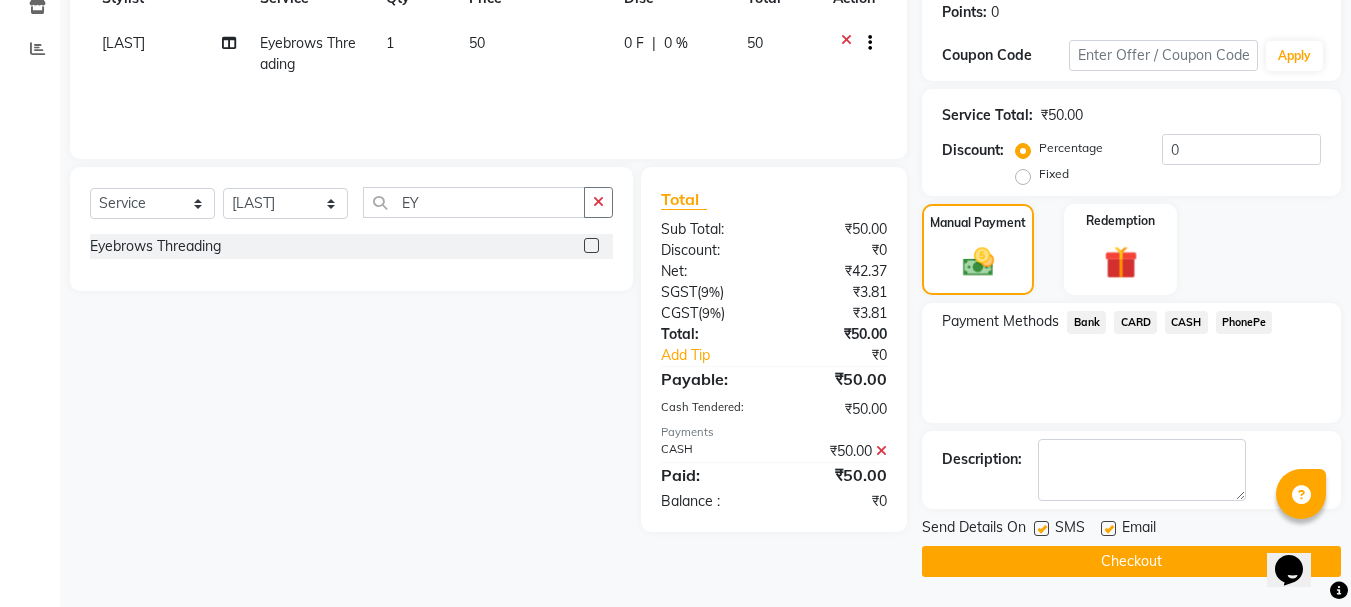 click on "Checkout" 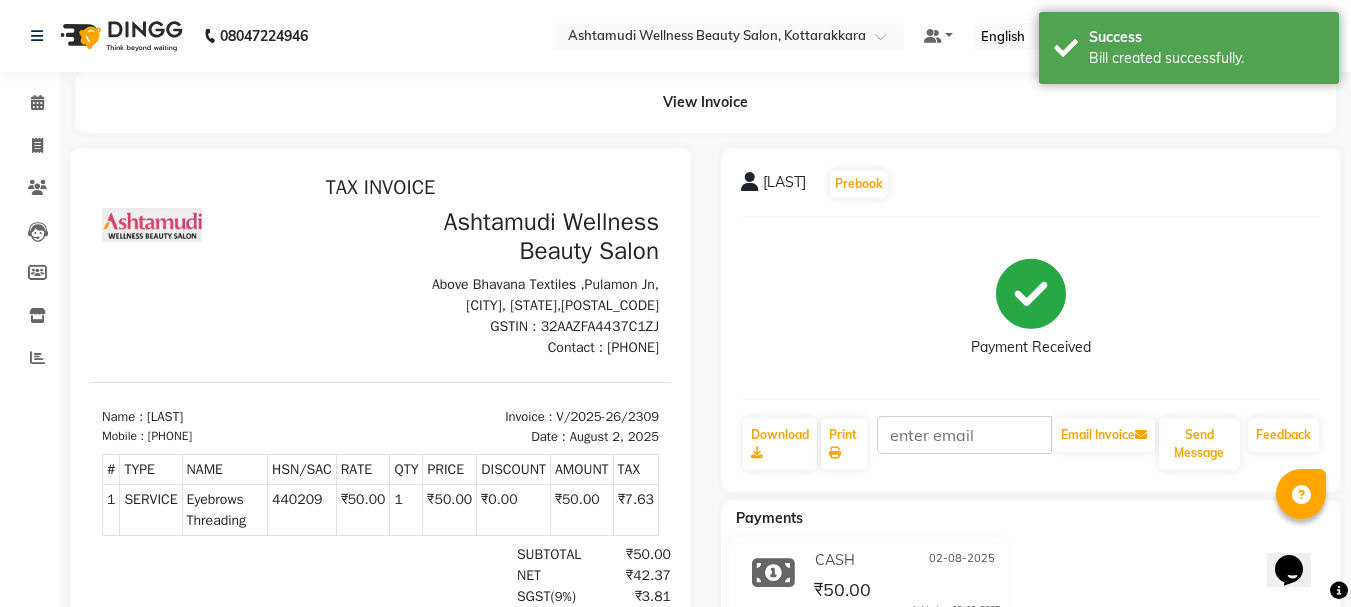 scroll, scrollTop: 0, scrollLeft: 0, axis: both 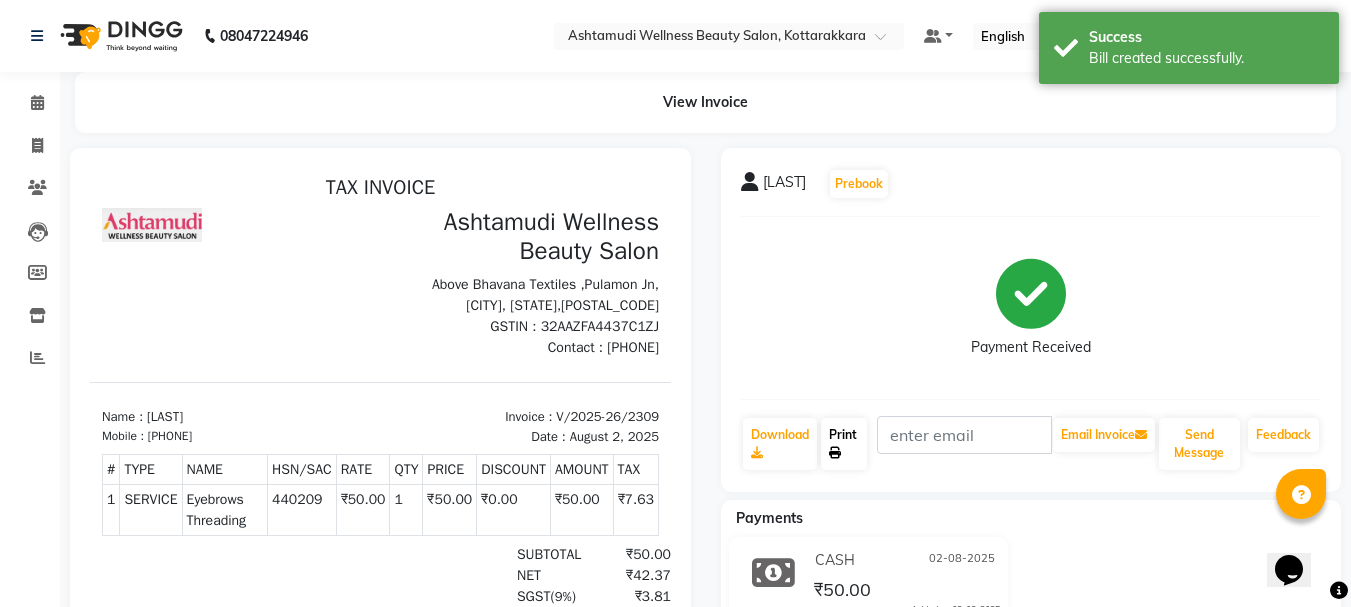 click on "Print" 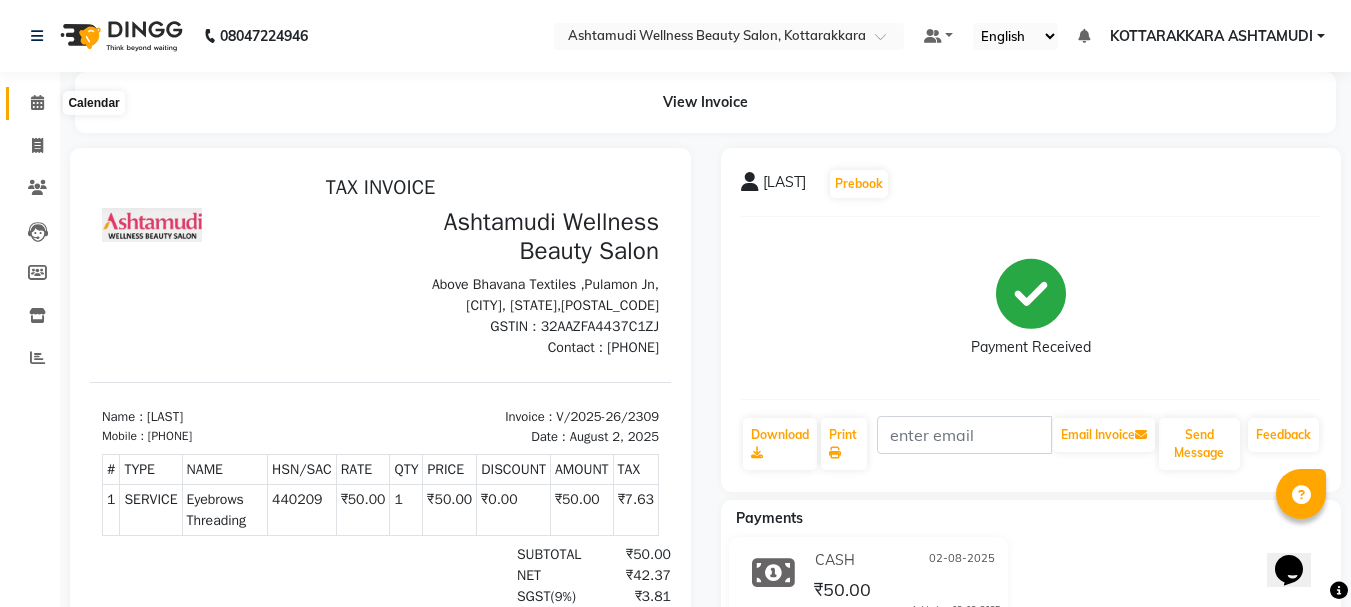click 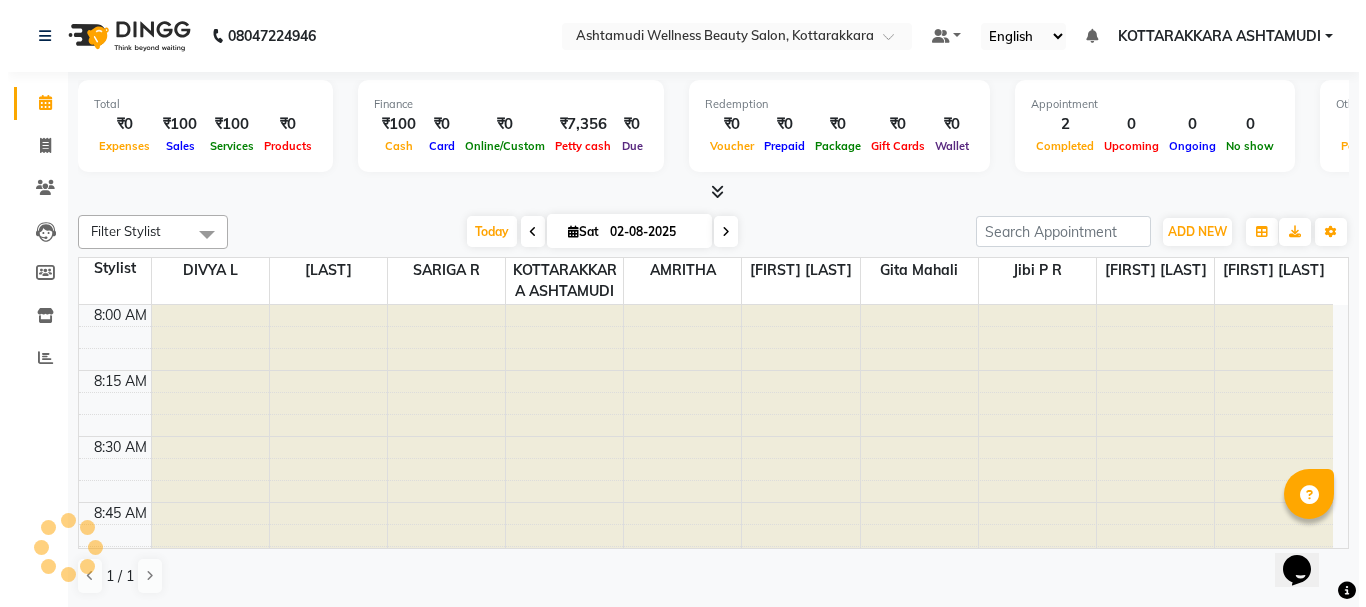 scroll, scrollTop: 0, scrollLeft: 0, axis: both 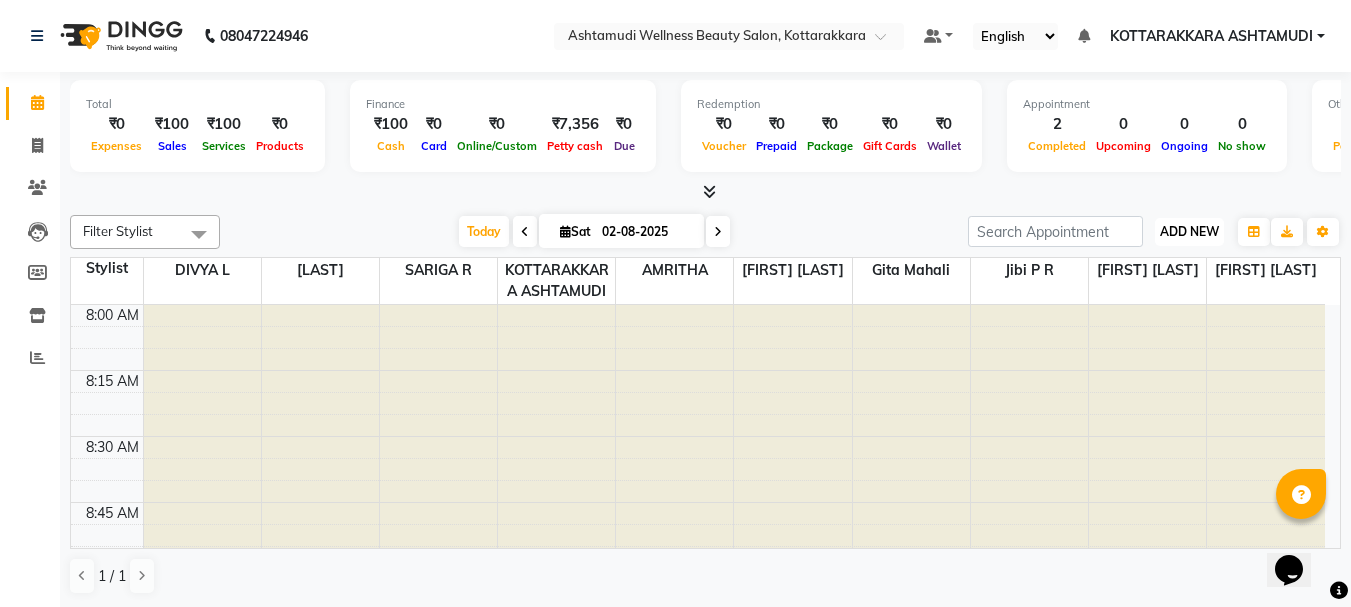 click on "ADD NEW" at bounding box center [1189, 231] 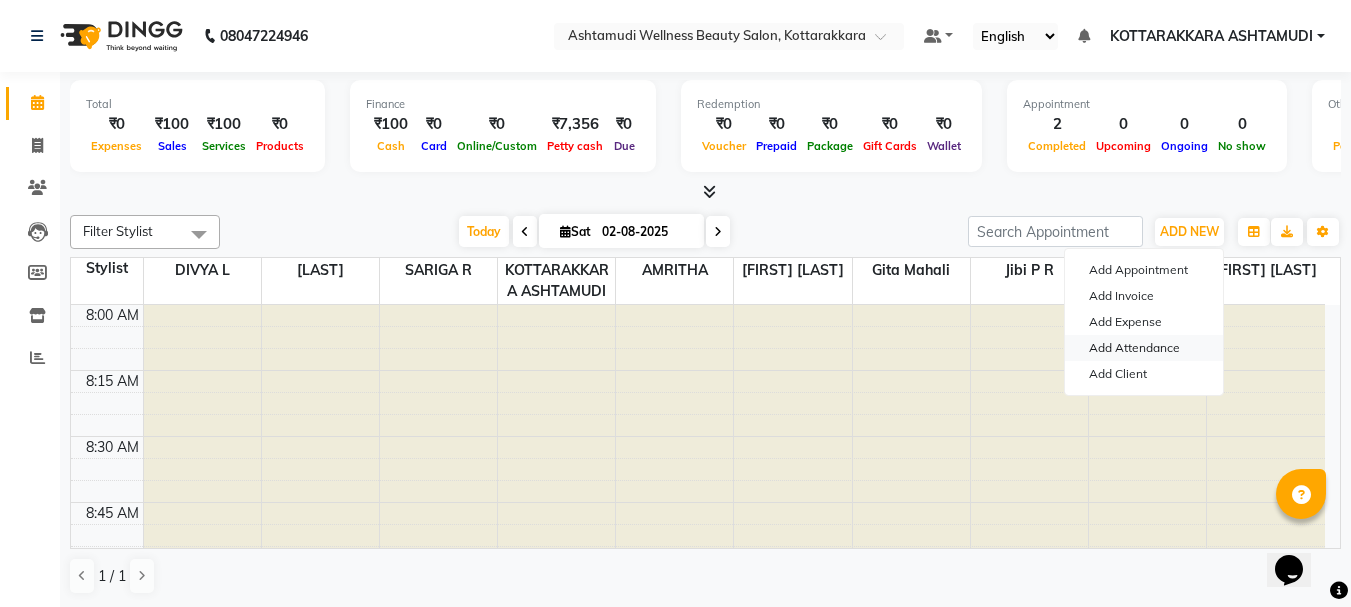 click on "Add Attendance" at bounding box center [1144, 348] 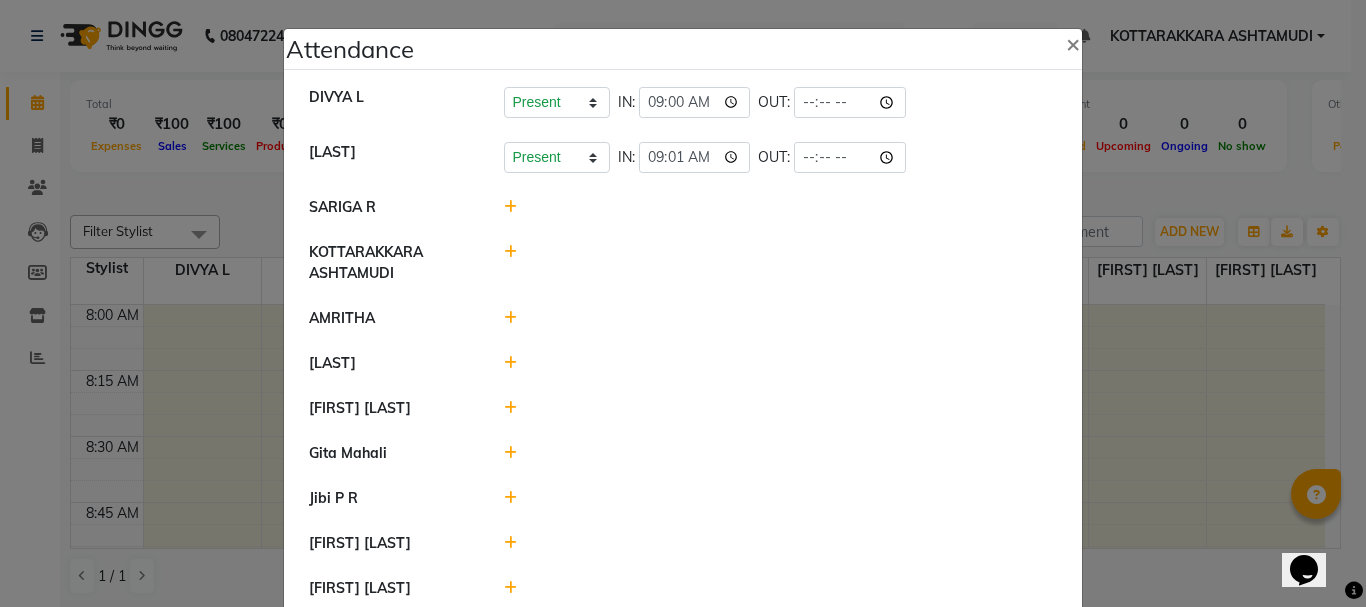 click 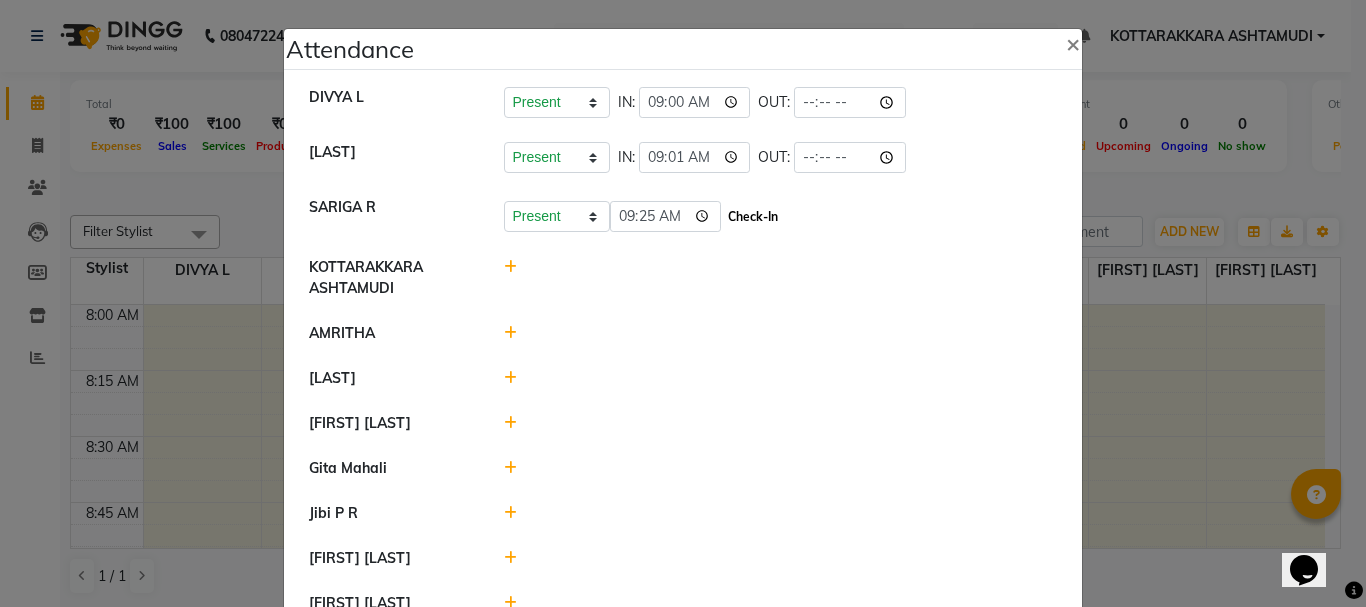 click on "Check-In" 